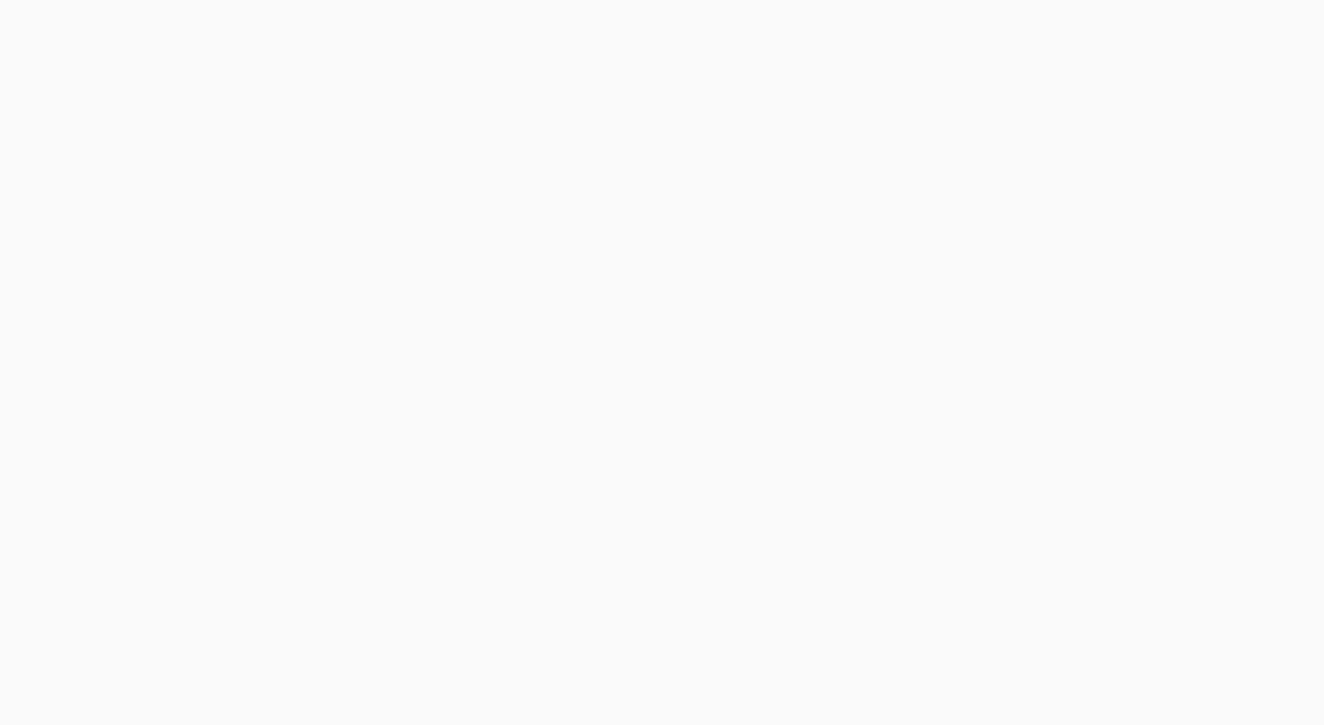 scroll, scrollTop: 0, scrollLeft: 0, axis: both 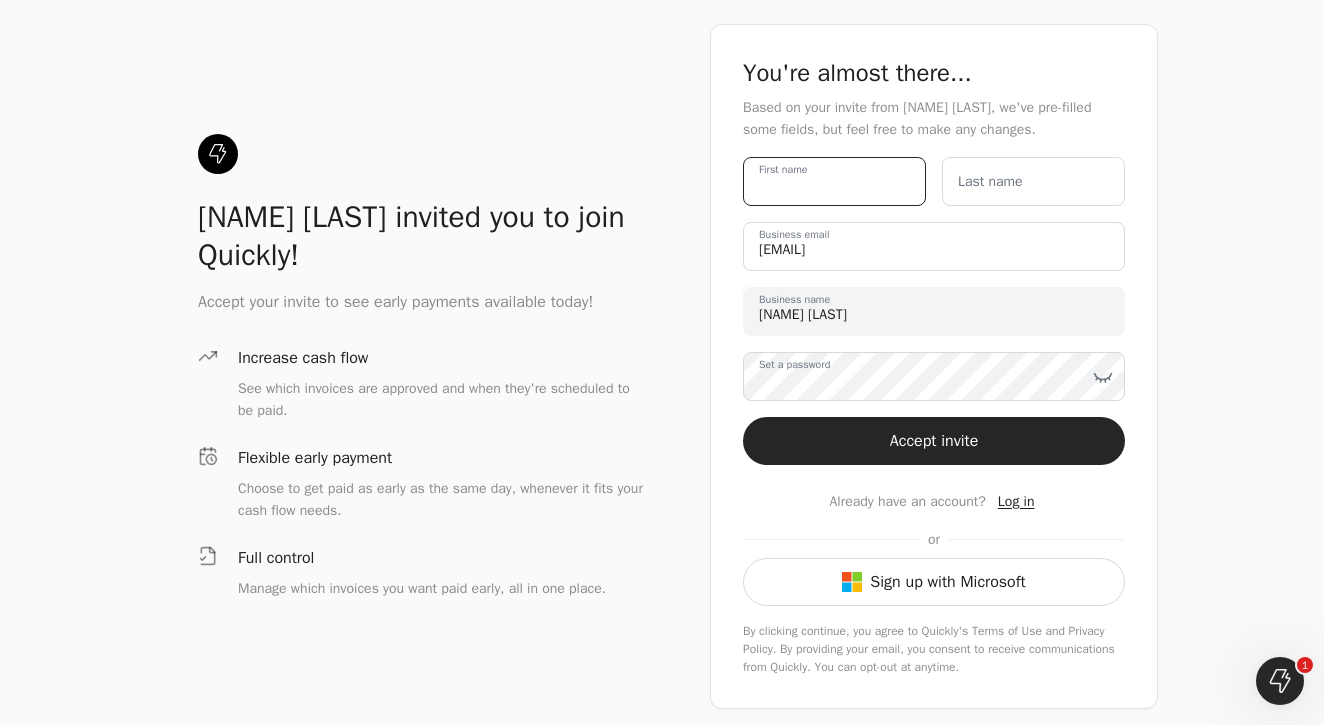 click on "First name" at bounding box center (834, 181) 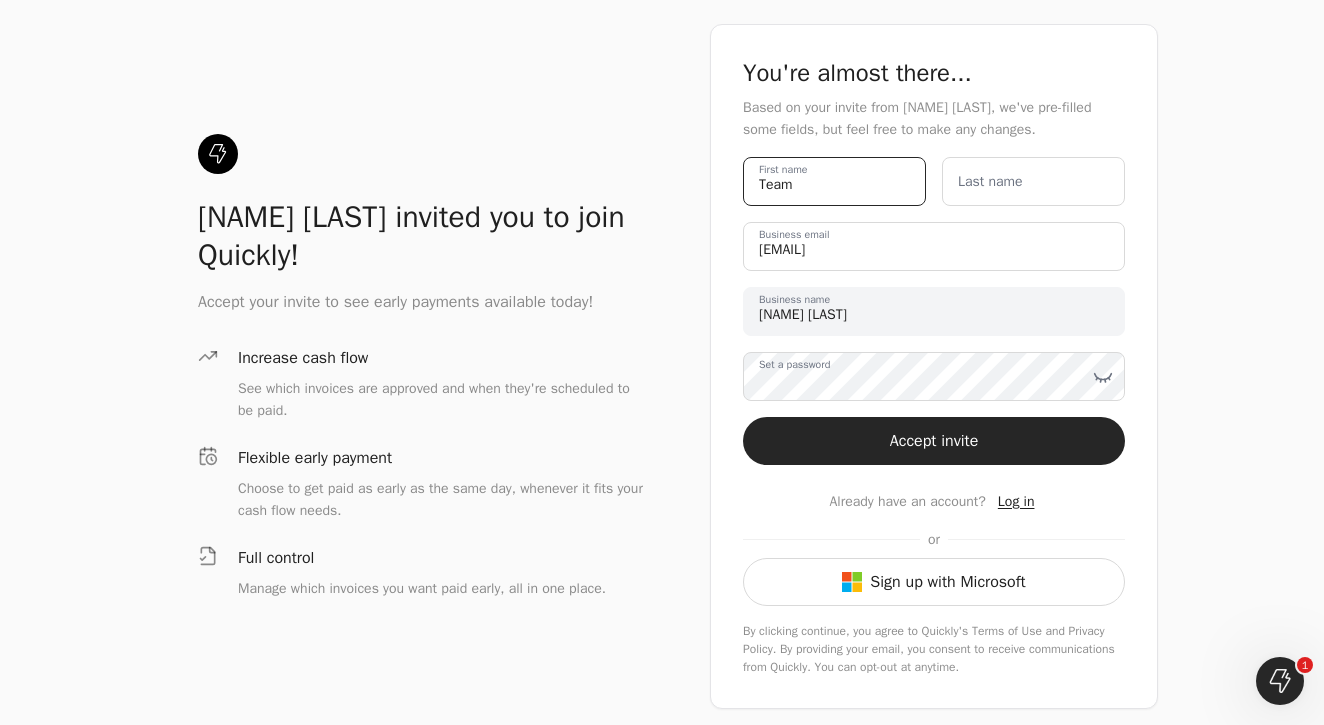 type on "Team" 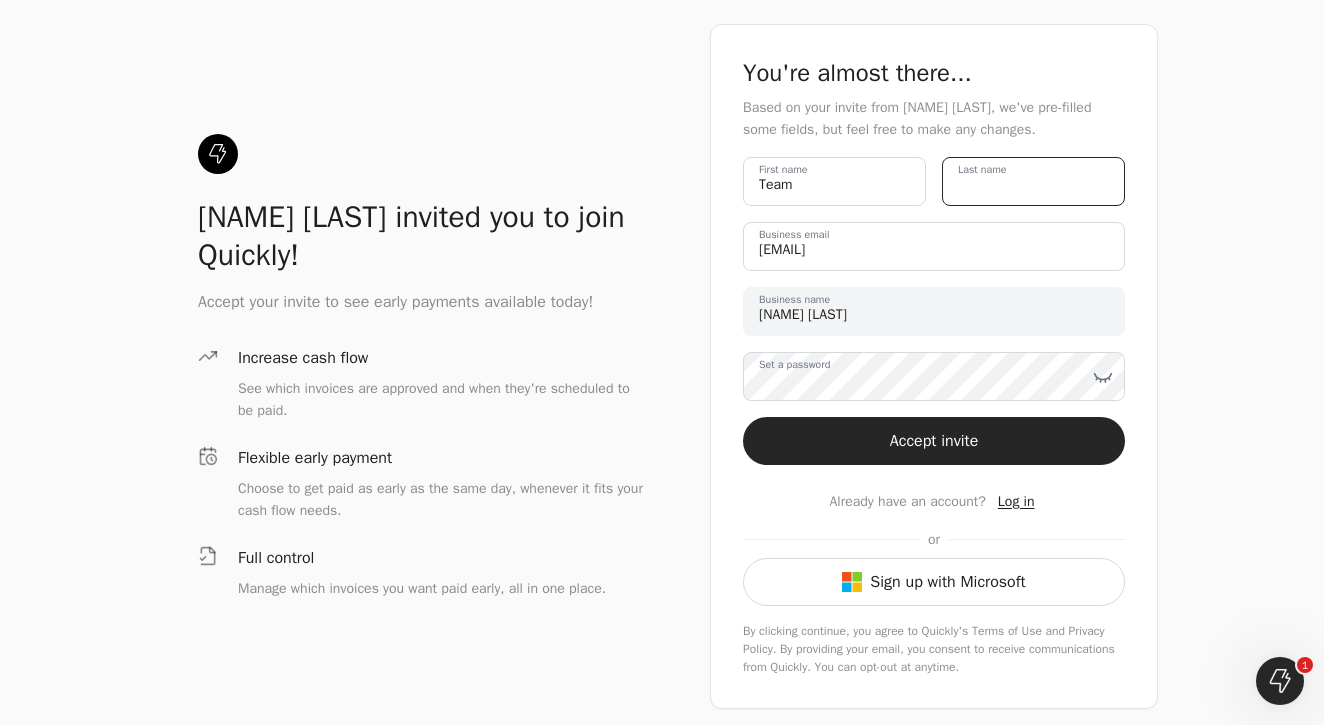 click on "Last name" at bounding box center [1033, 181] 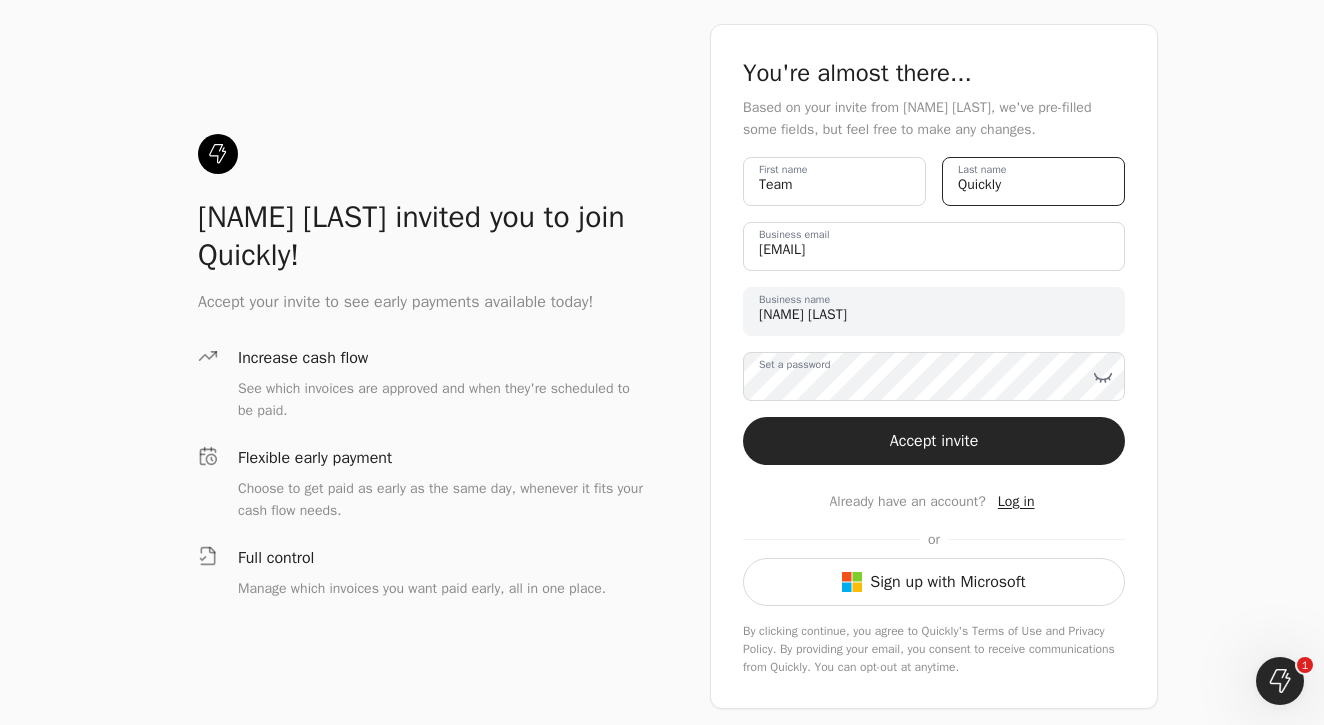 type on "Quickly" 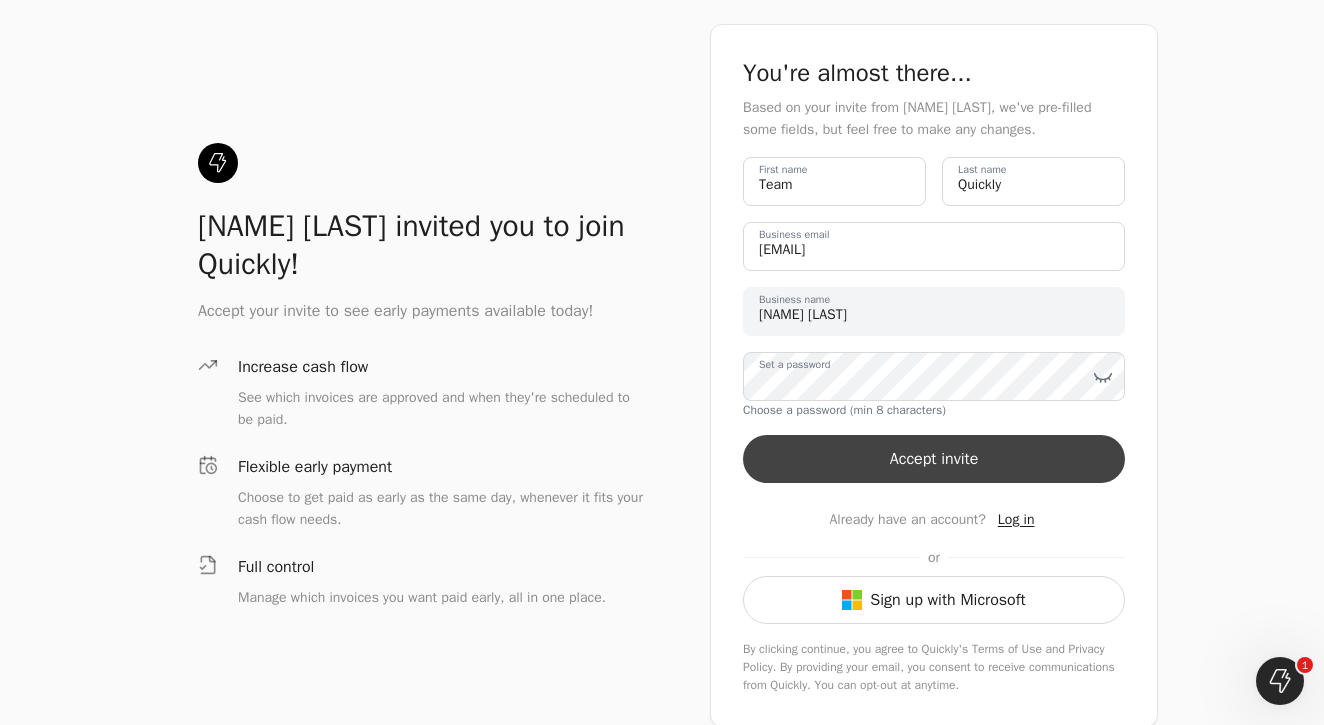 click on "Accept invite" at bounding box center (934, 459) 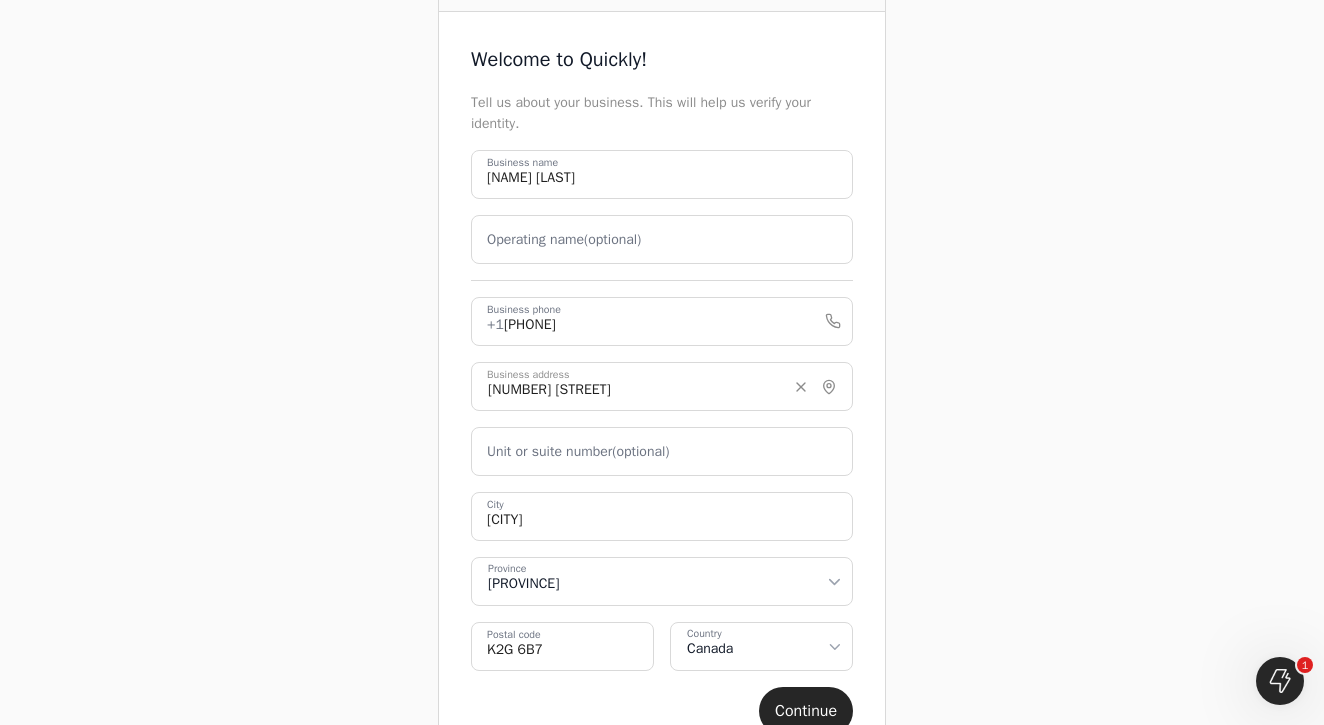 scroll, scrollTop: 148, scrollLeft: 0, axis: vertical 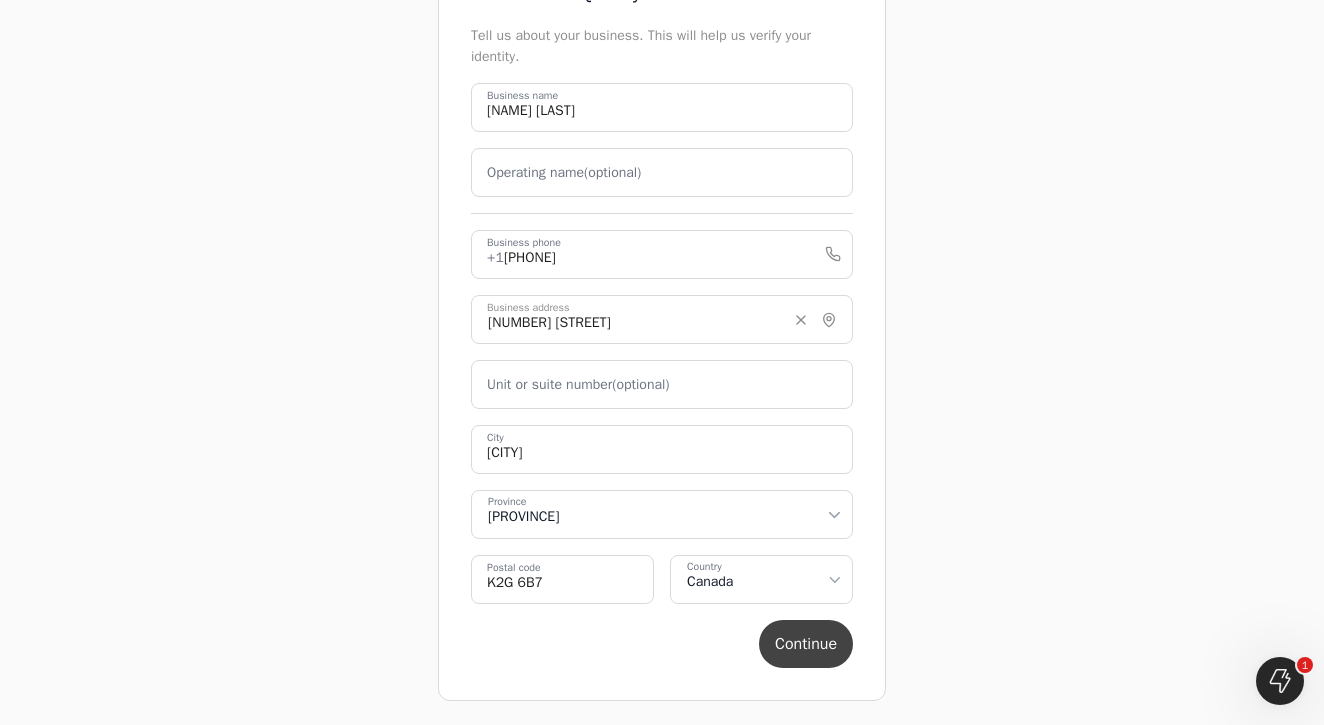 click on "Continue" at bounding box center (806, 644) 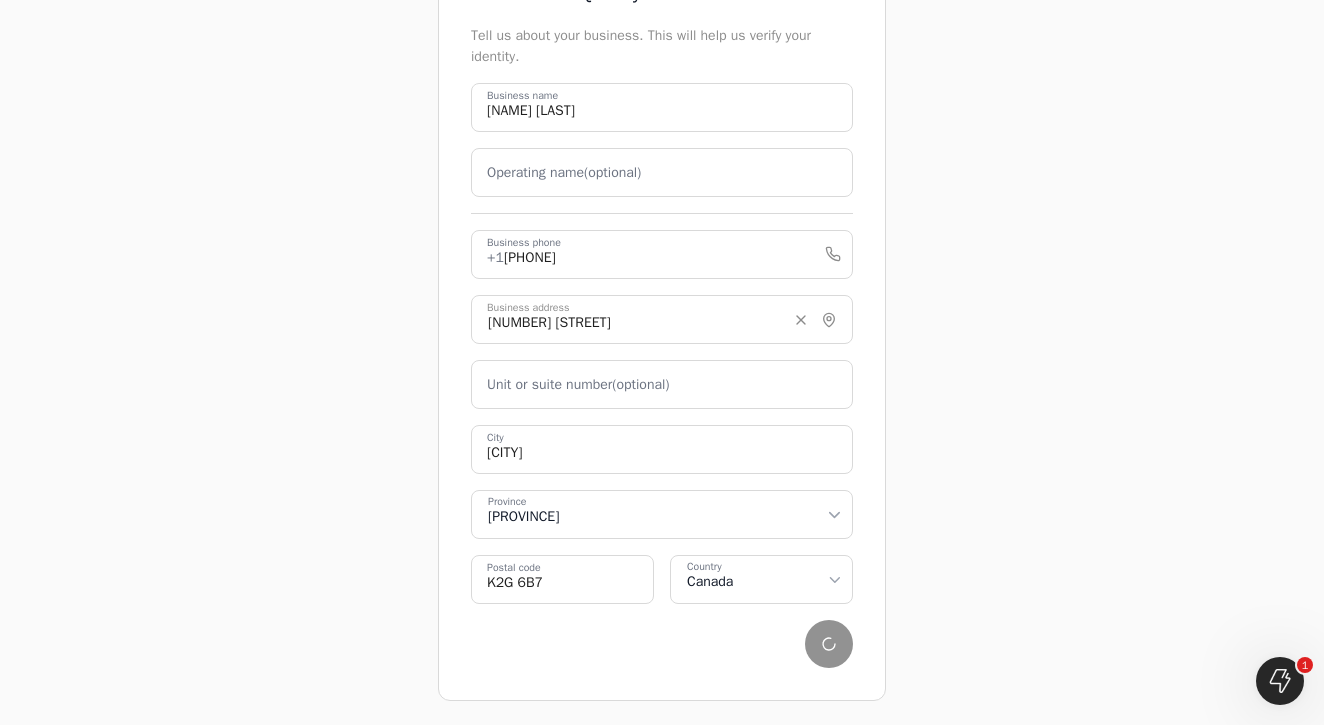 scroll, scrollTop: 0, scrollLeft: 0, axis: both 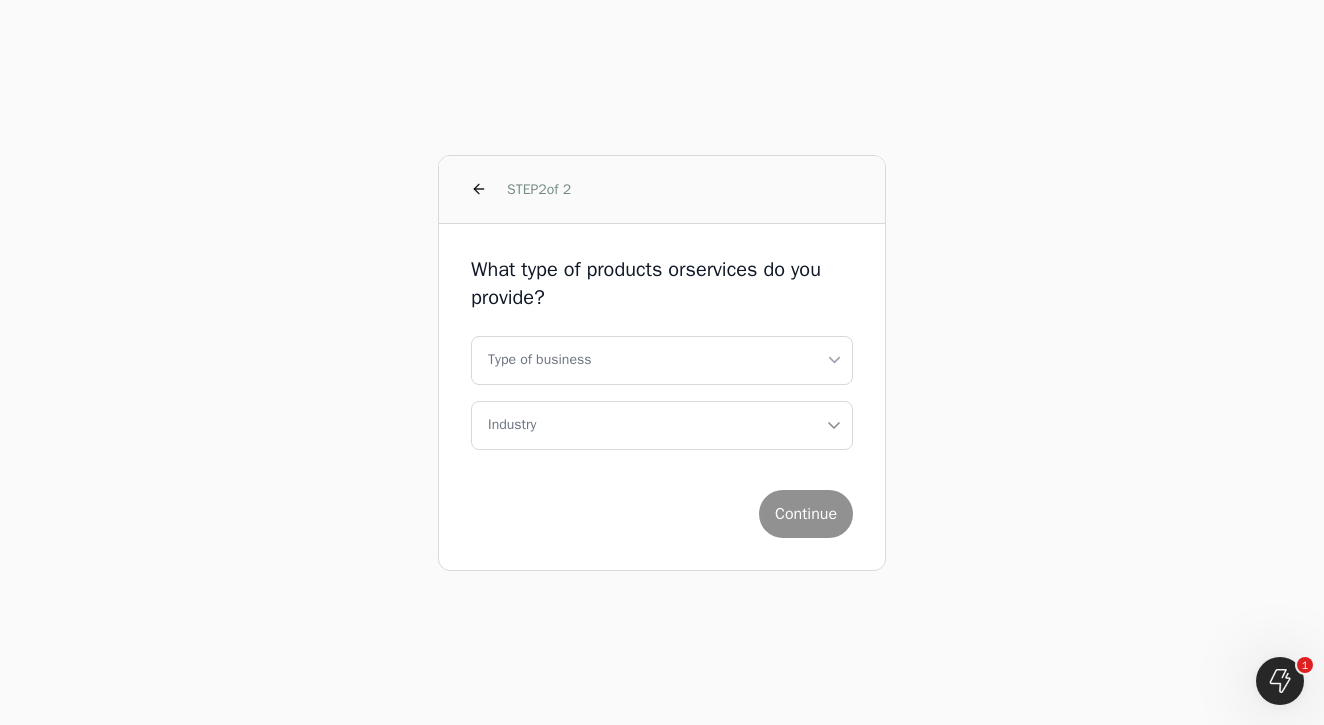 click on "STEP  2  of 2 What type of products or  services do you provide? Type of business Sole Proprietor Corporation Industry Continue 1" at bounding box center [662, 362] 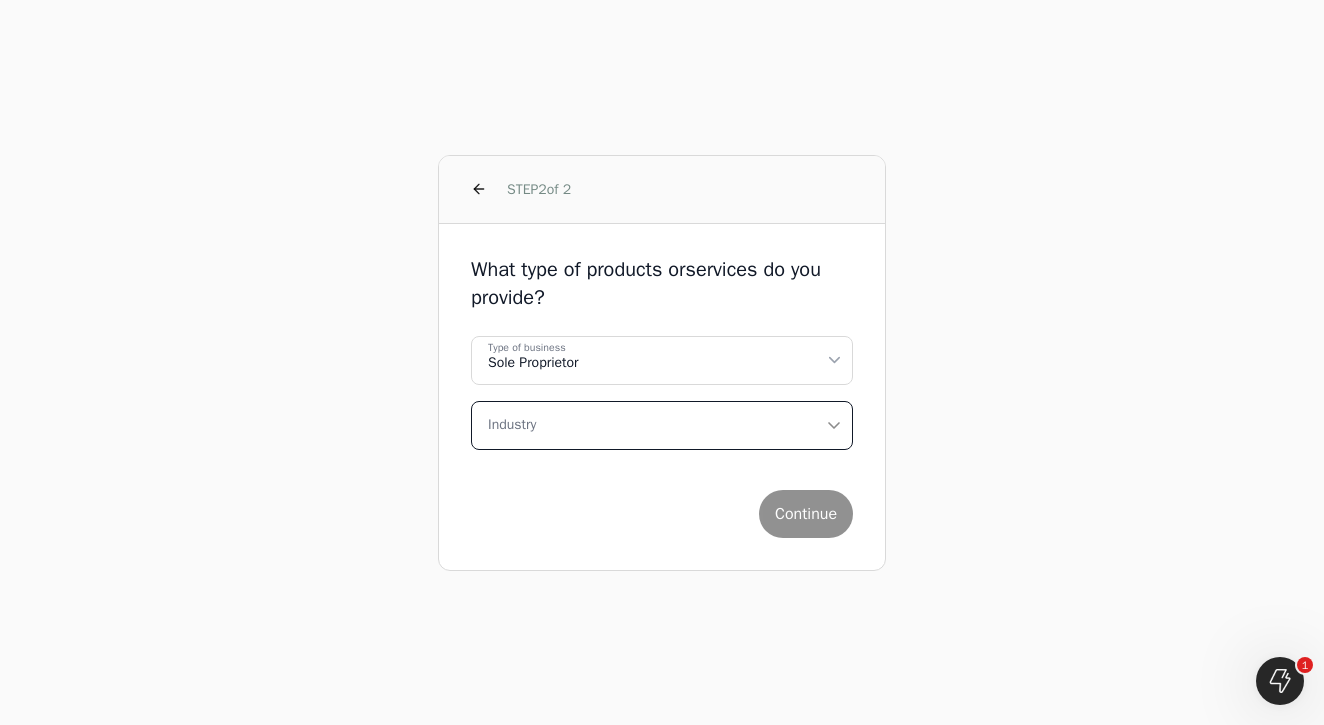 click on "Industry" at bounding box center [662, 425] 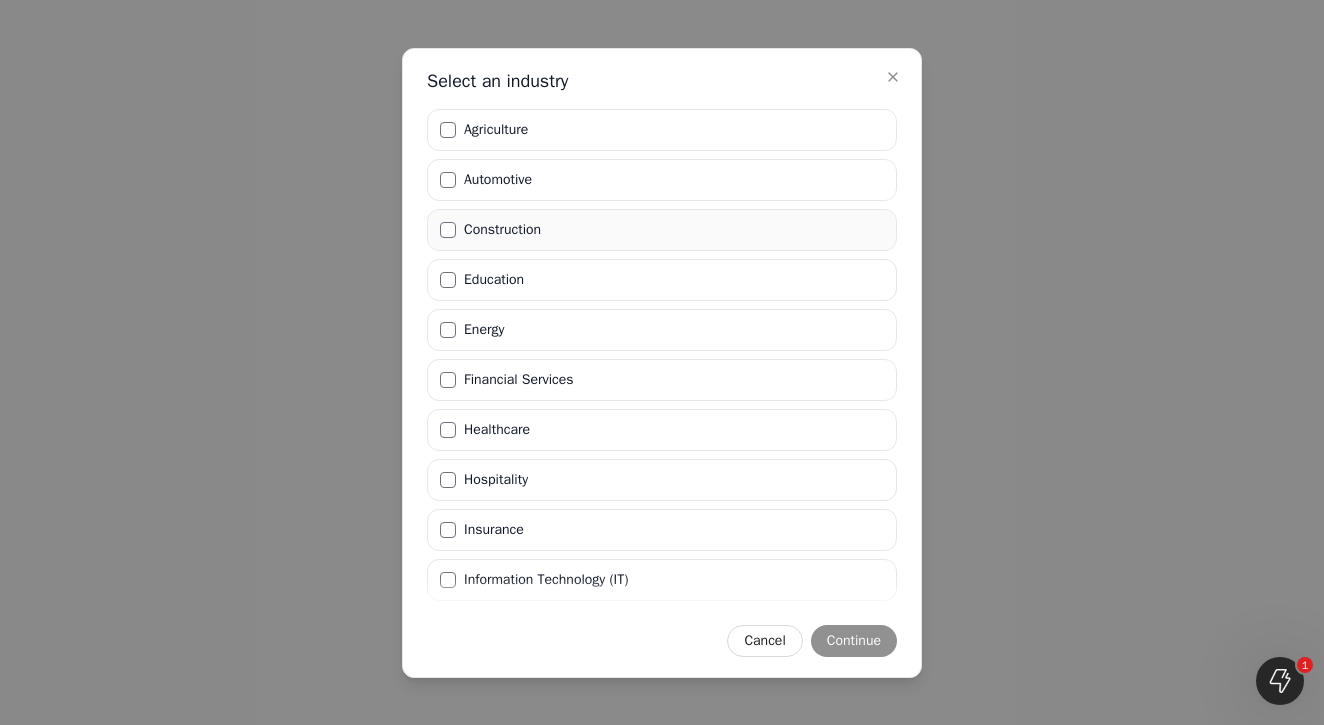 click on "Construction" at bounding box center [502, 230] 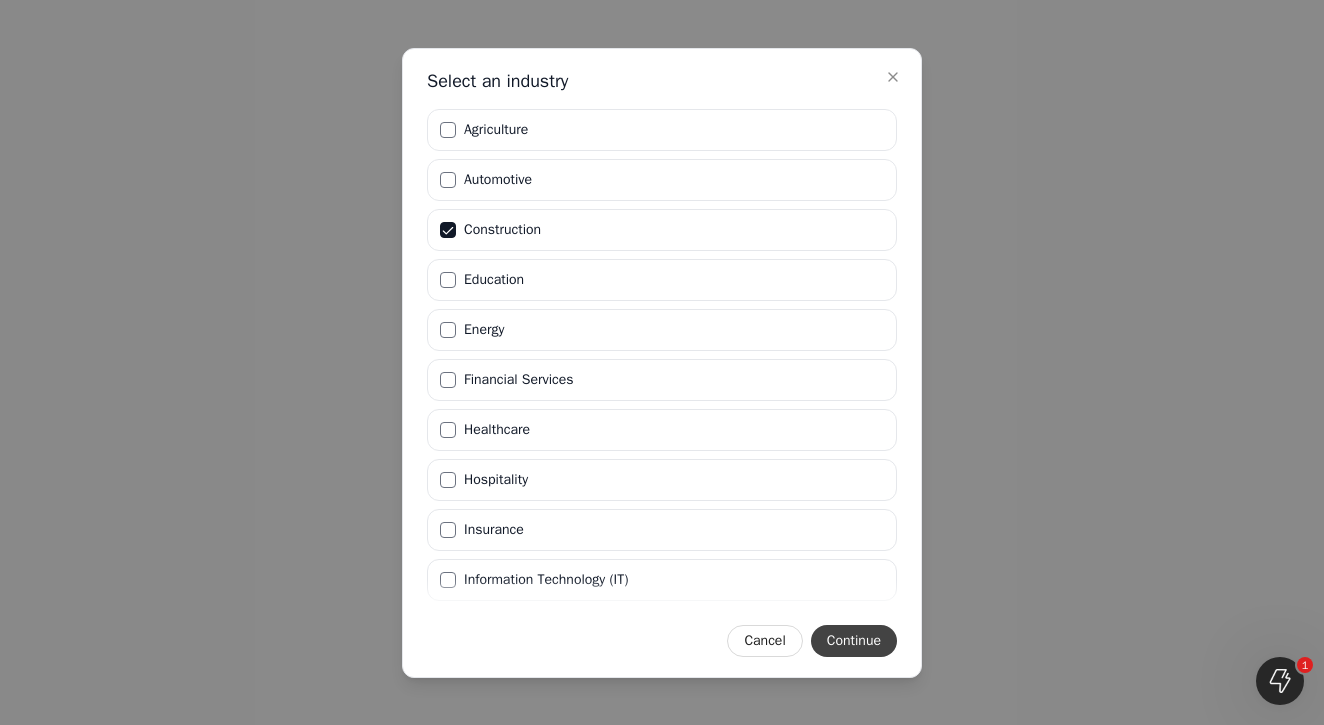 click on "Continue" at bounding box center (854, 641) 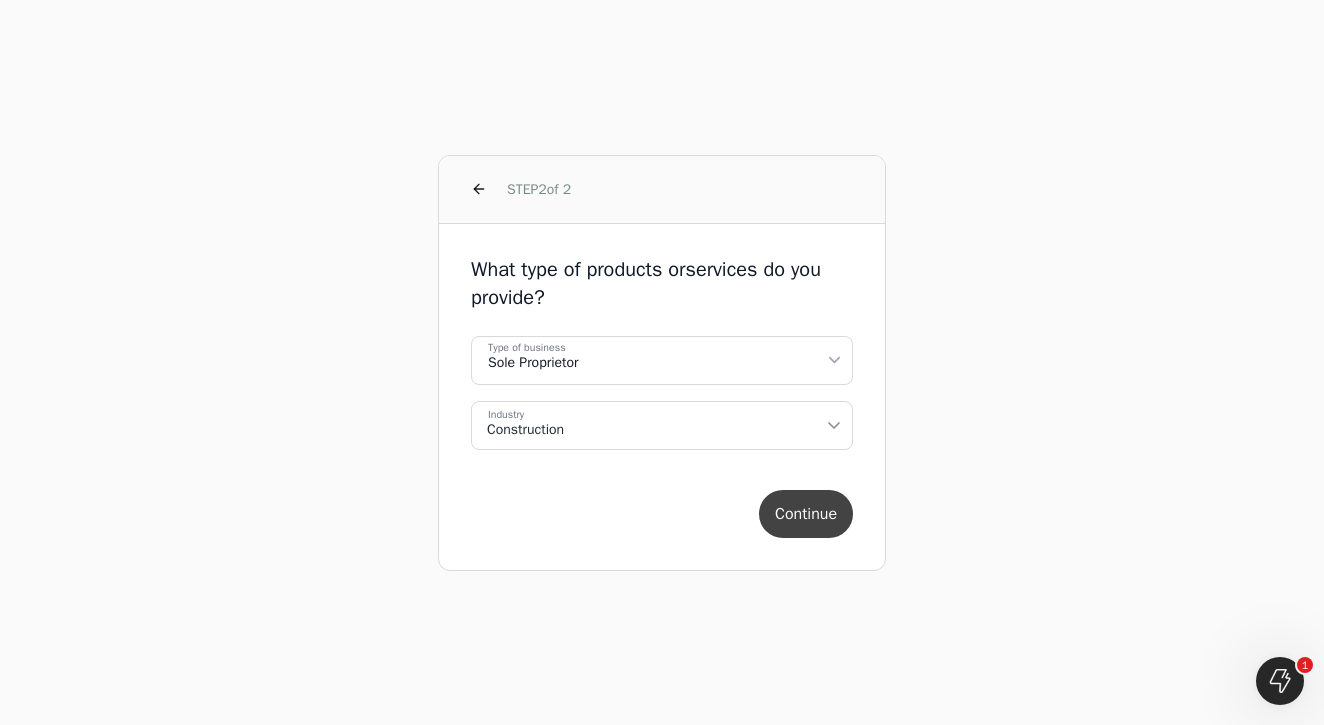 click on "Continue" at bounding box center (806, 514) 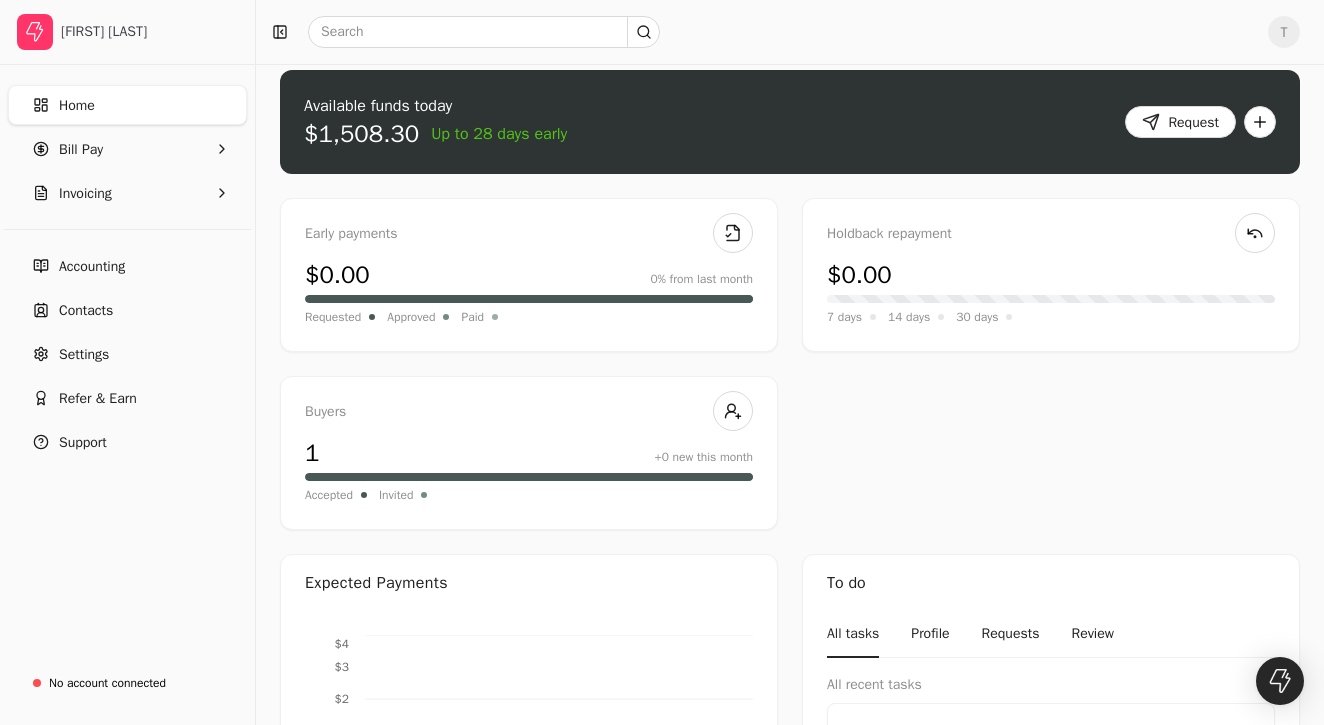 scroll, scrollTop: 17, scrollLeft: 0, axis: vertical 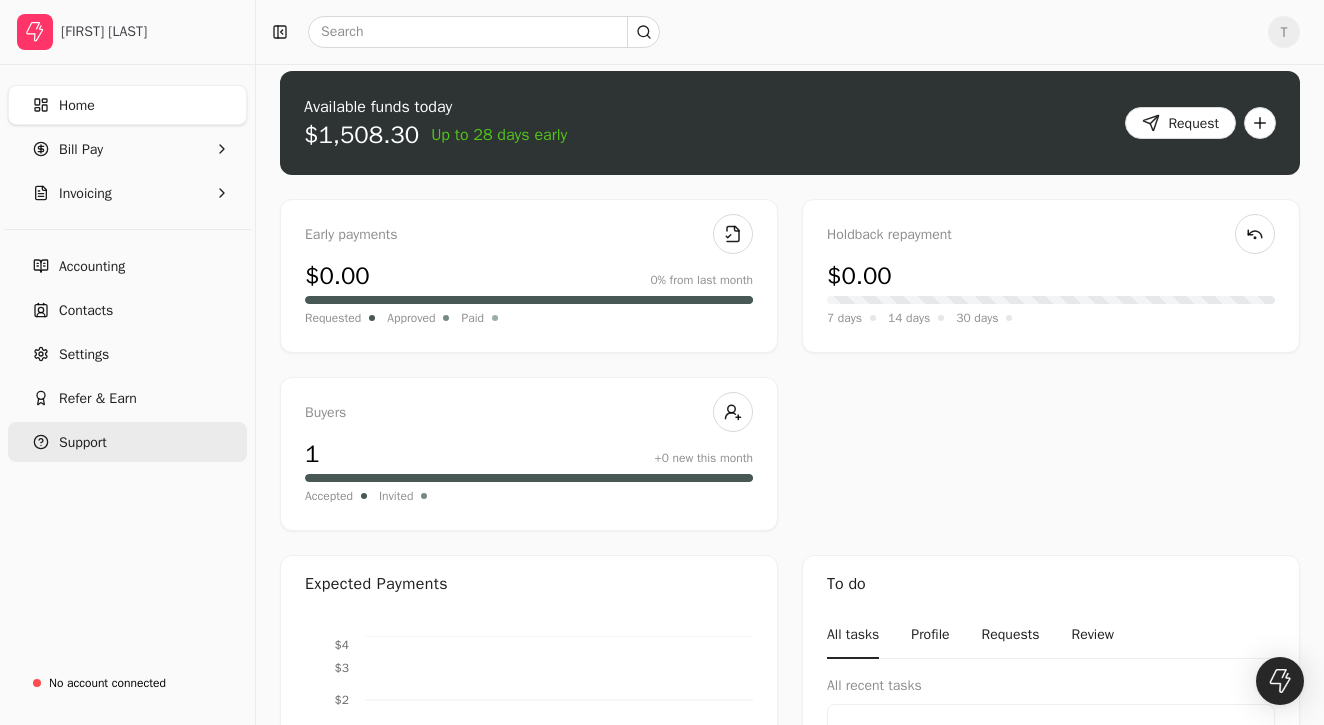 click on "Support" at bounding box center [127, 442] 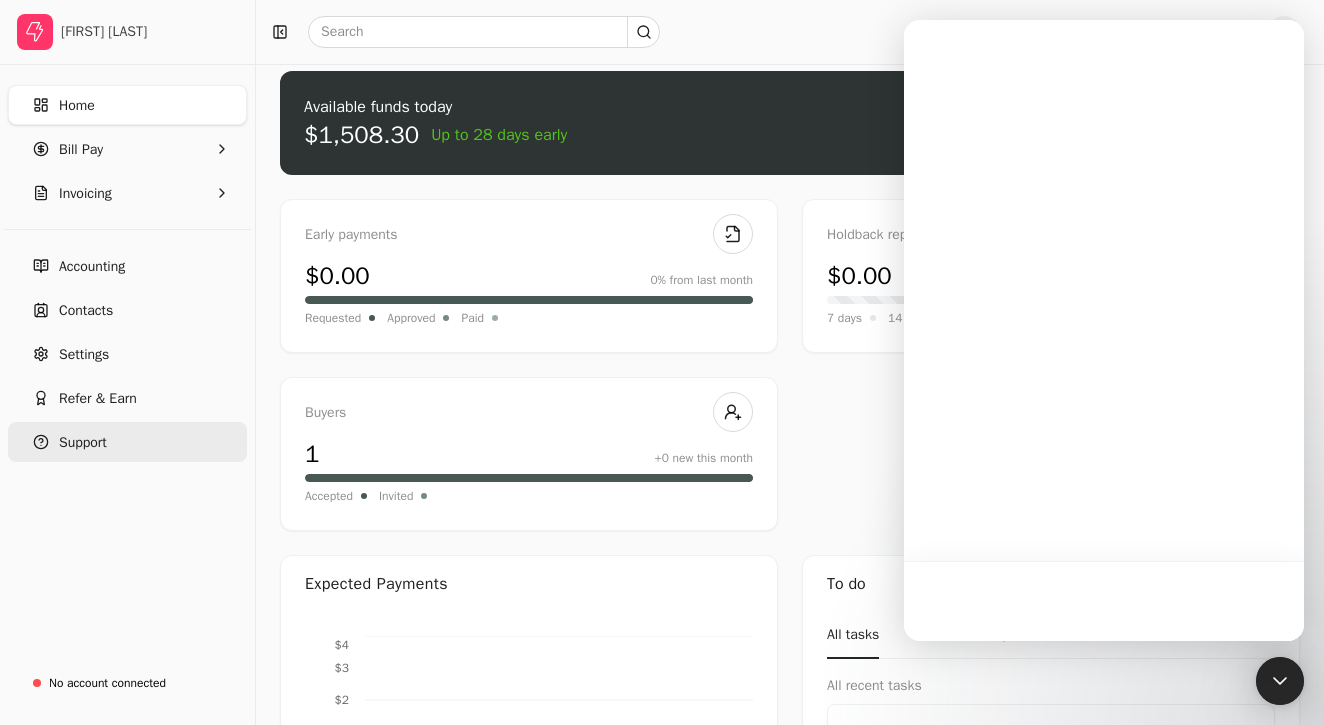 scroll, scrollTop: 0, scrollLeft: 0, axis: both 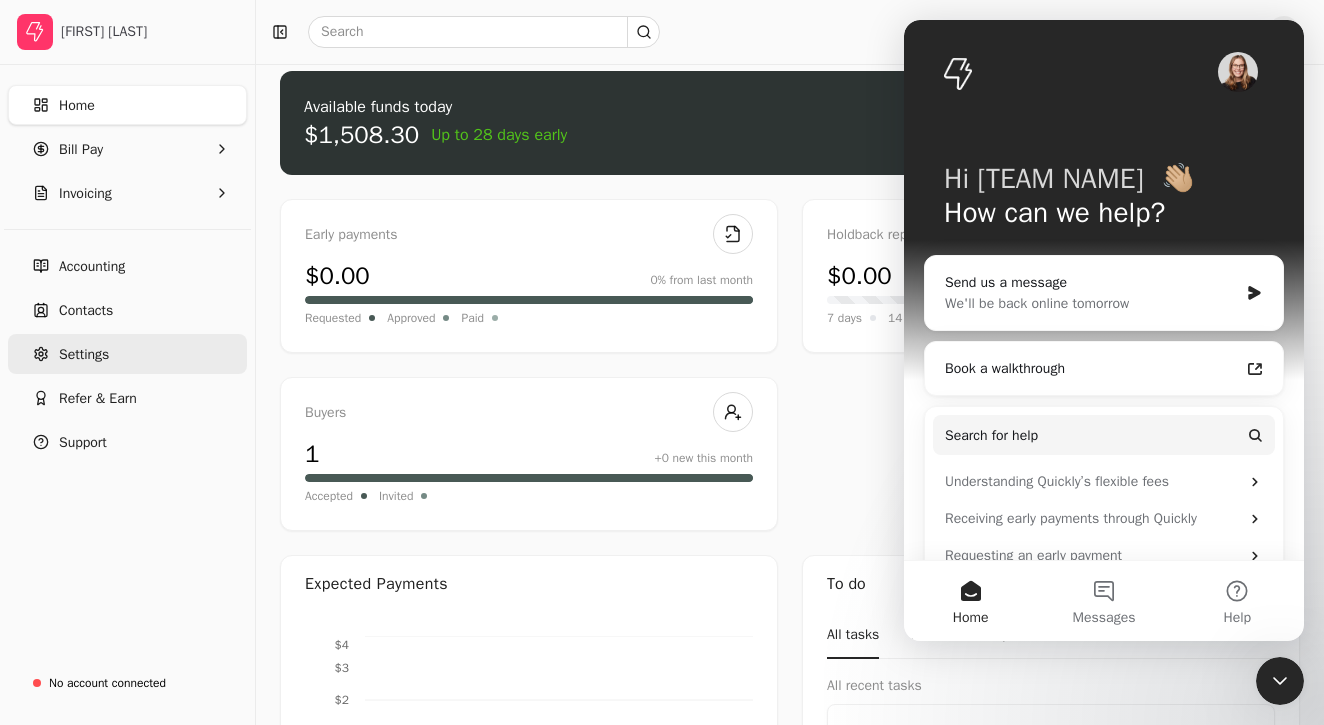 click on "Settings" at bounding box center (127, 354) 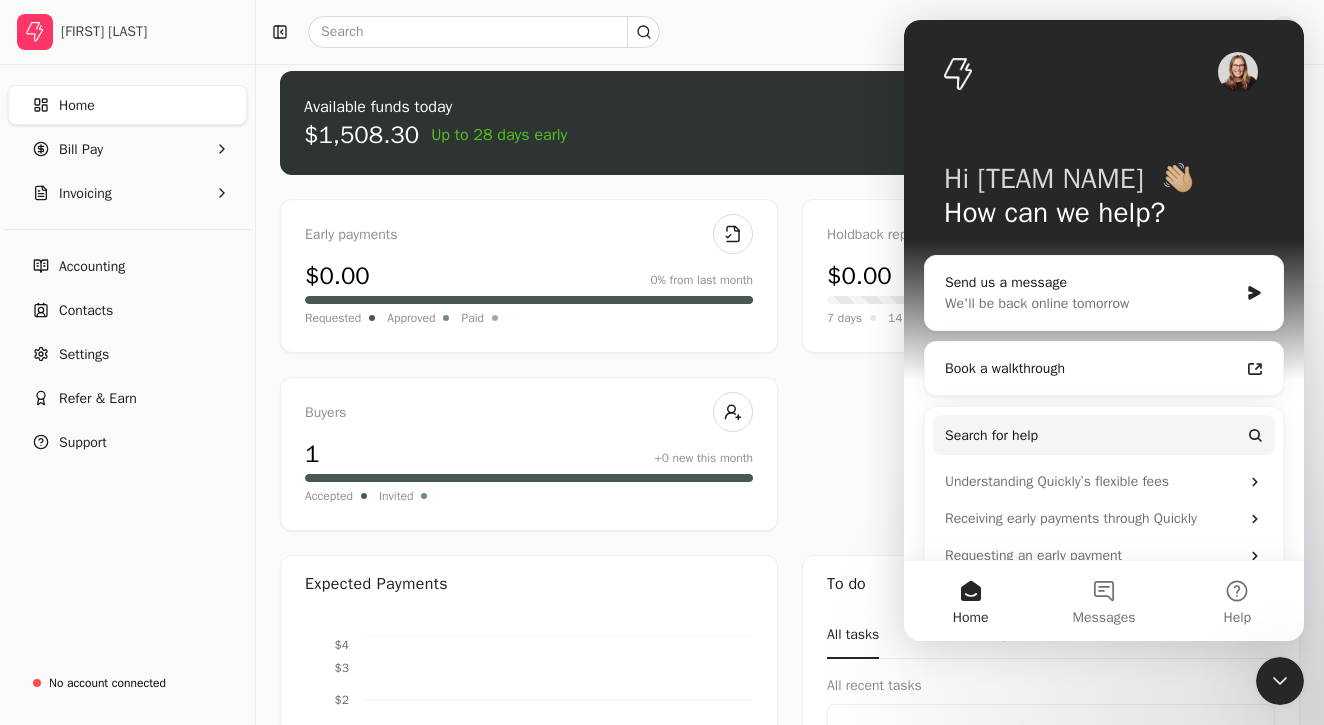 scroll, scrollTop: 0, scrollLeft: 0, axis: both 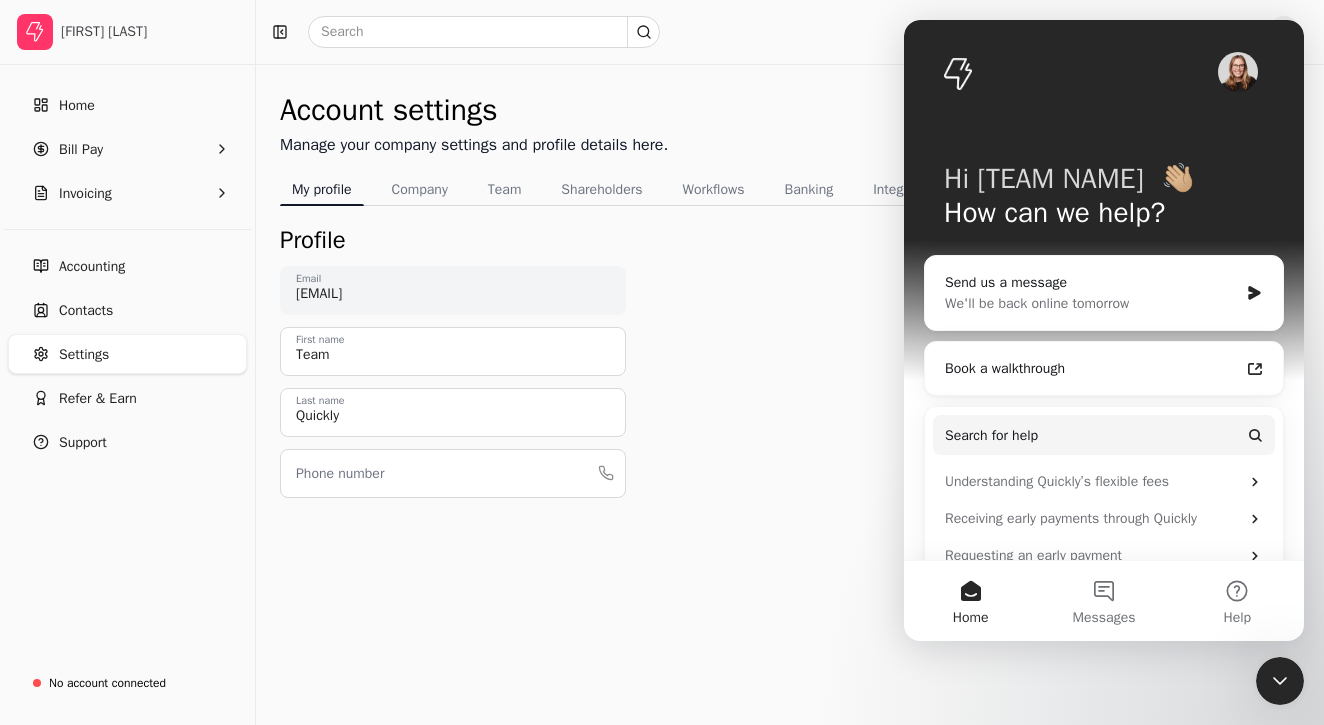 click 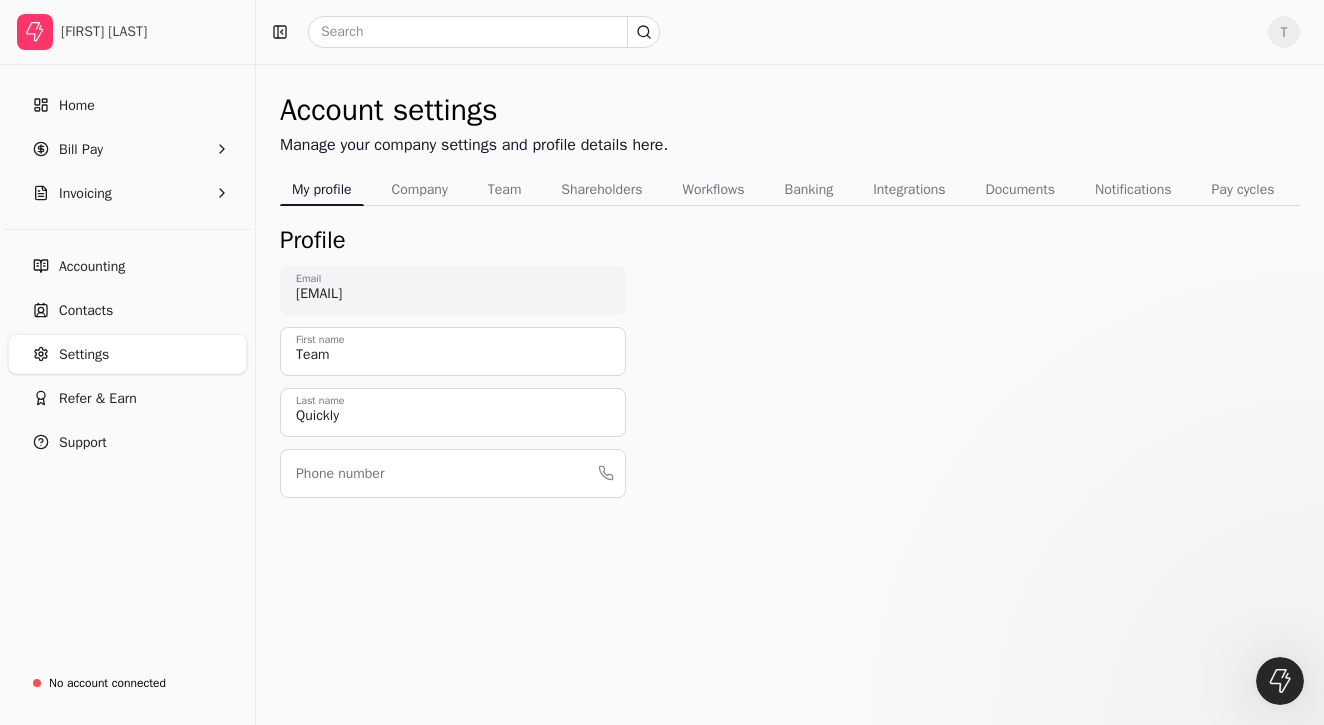 scroll, scrollTop: 0, scrollLeft: 0, axis: both 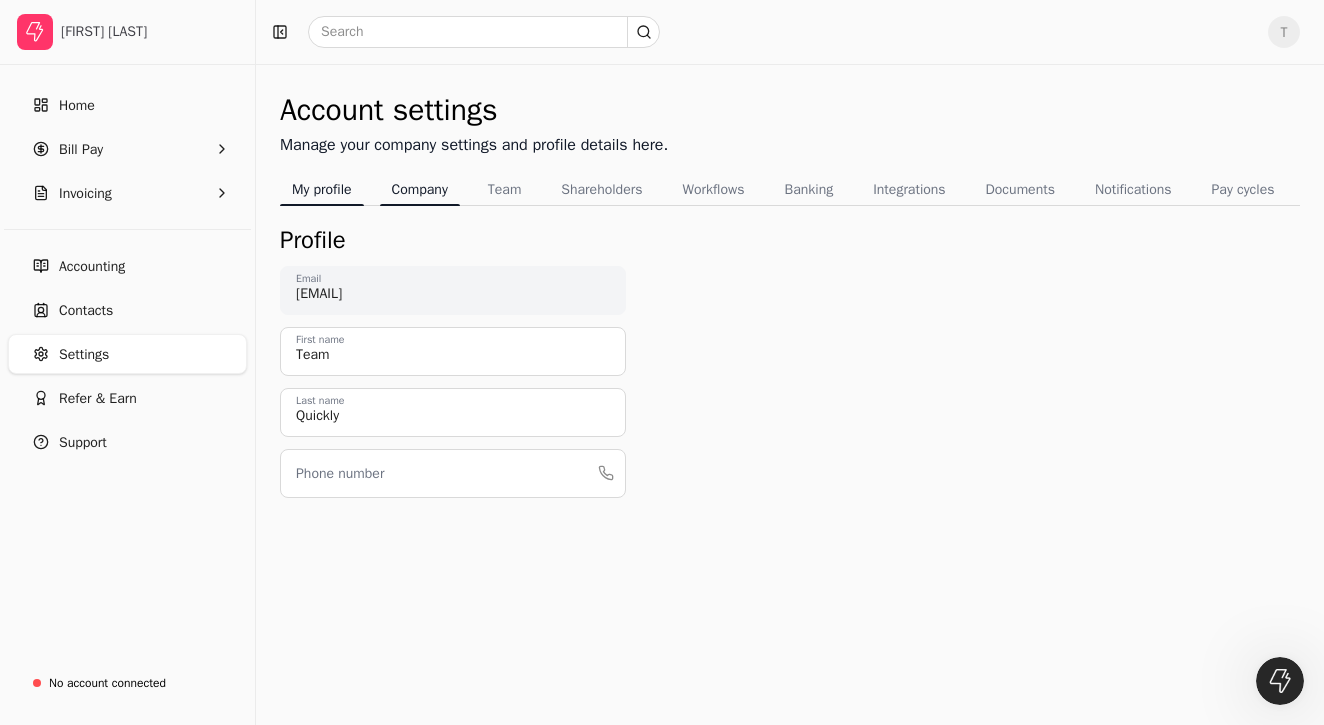 click on "Company" at bounding box center (420, 189) 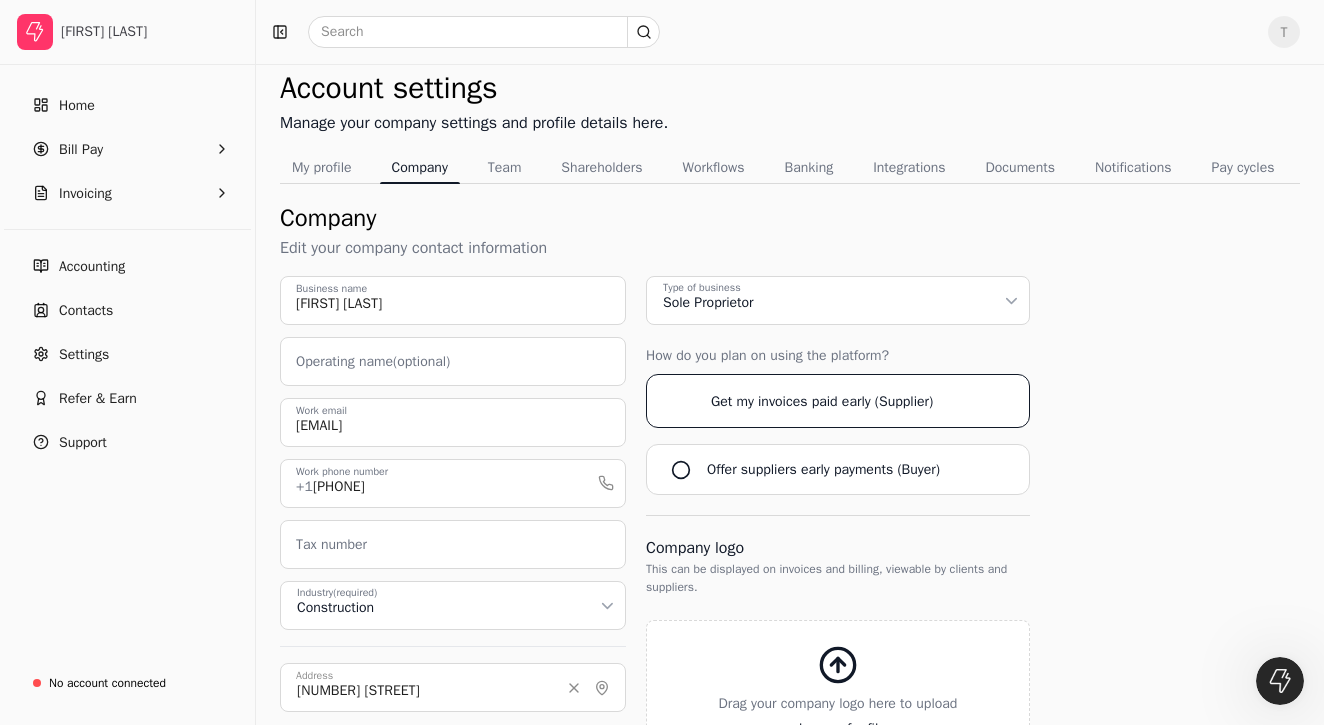 scroll, scrollTop: 23, scrollLeft: 0, axis: vertical 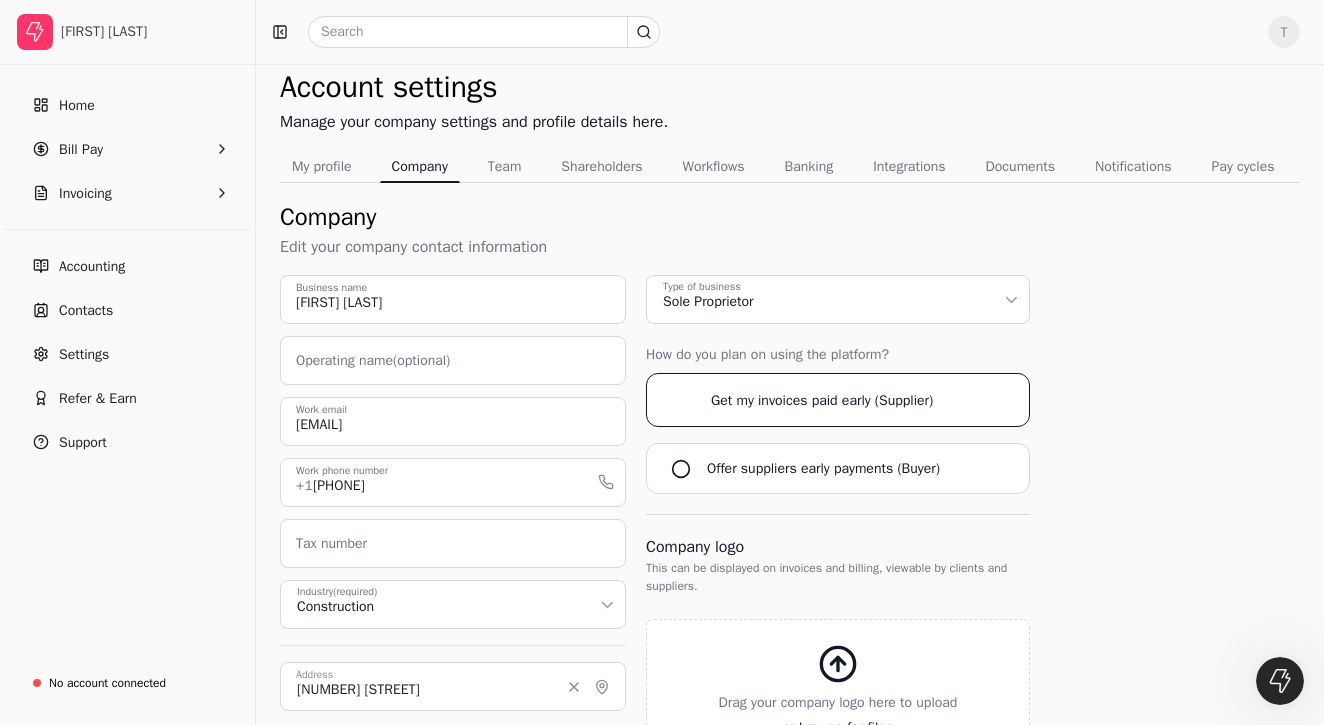 click 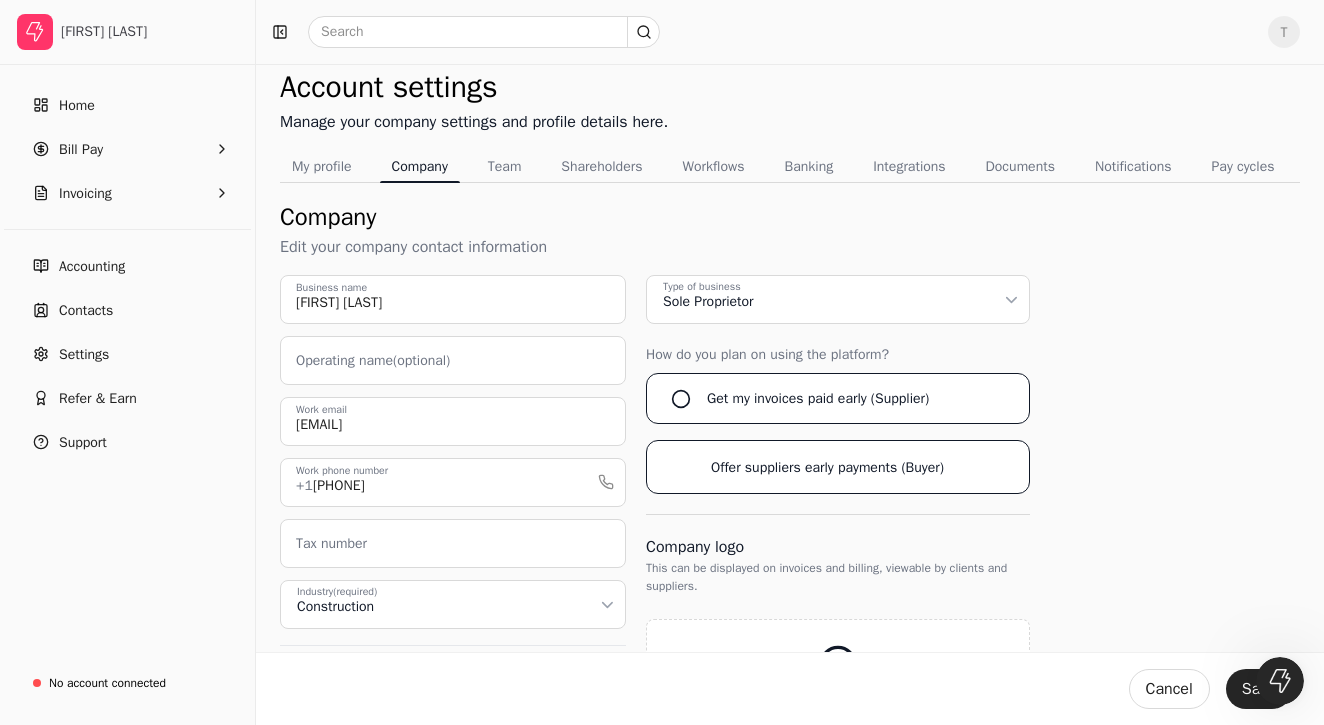 click on "Get my invoices paid early (Supplier)" at bounding box center (838, 398) 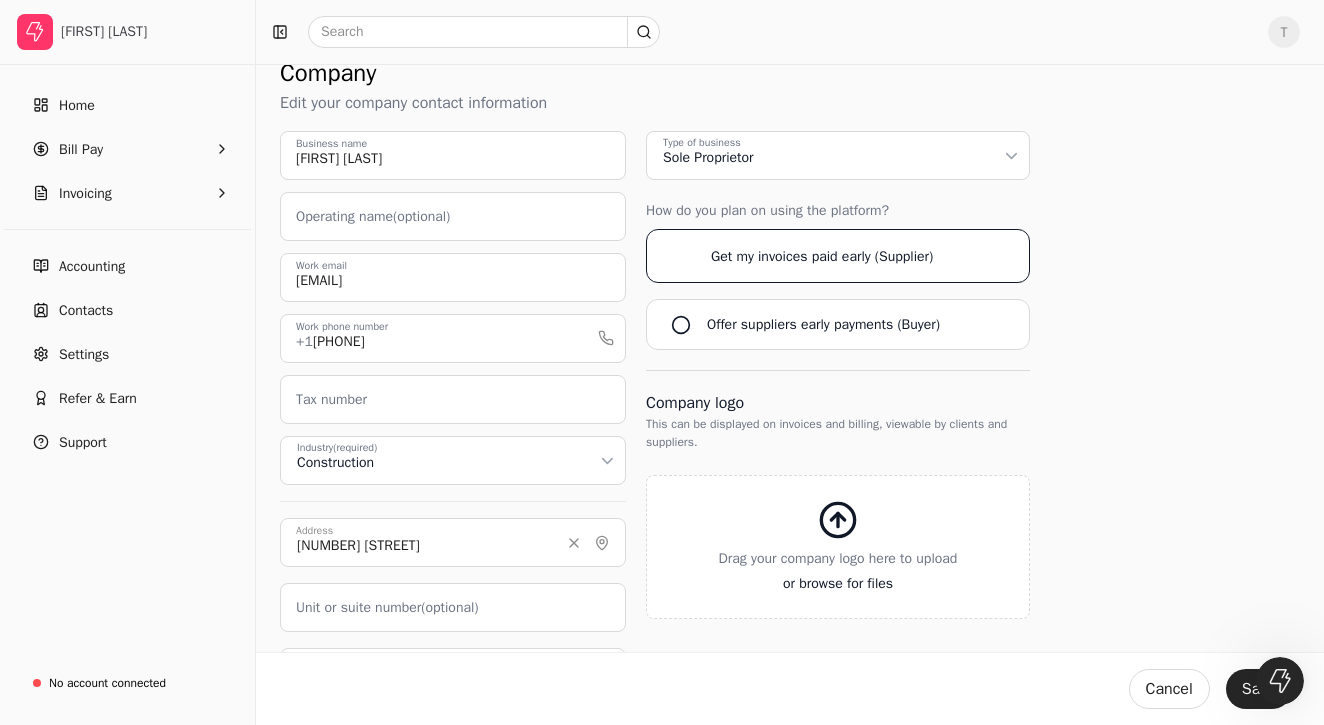 scroll, scrollTop: 206, scrollLeft: 0, axis: vertical 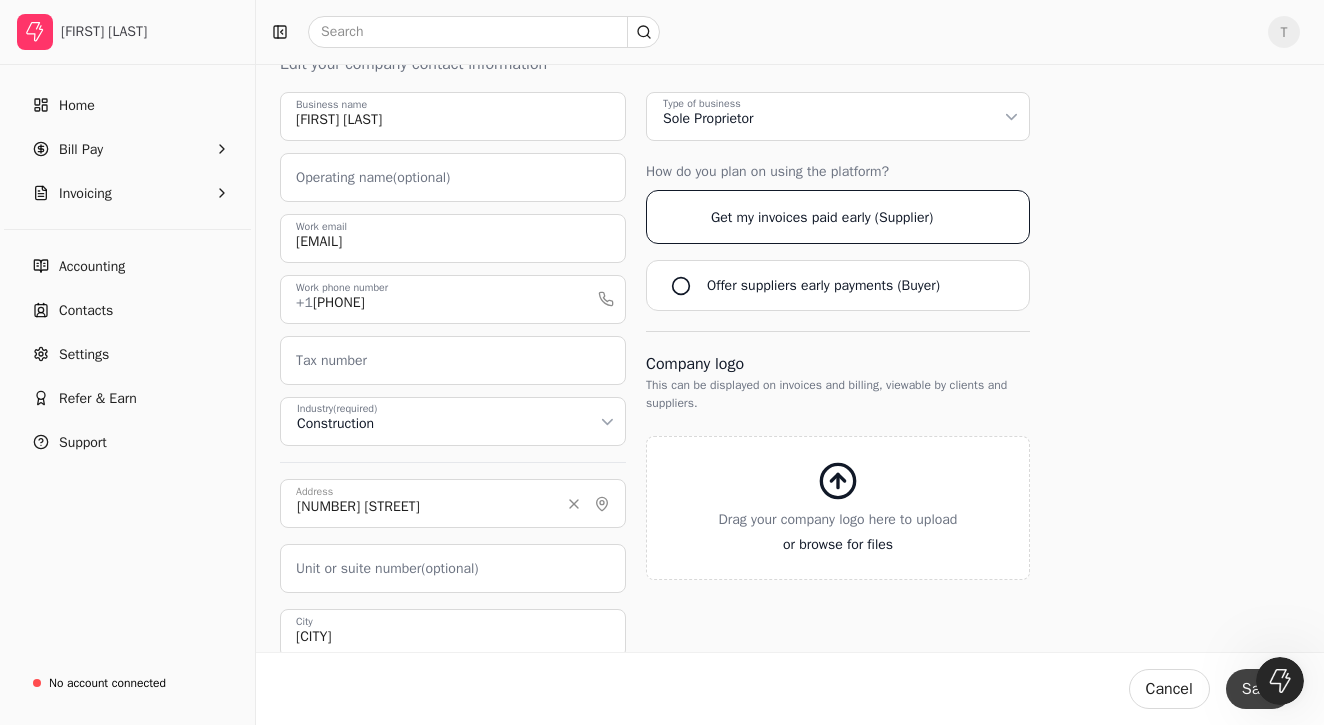 click on "Save" at bounding box center (1259, 689) 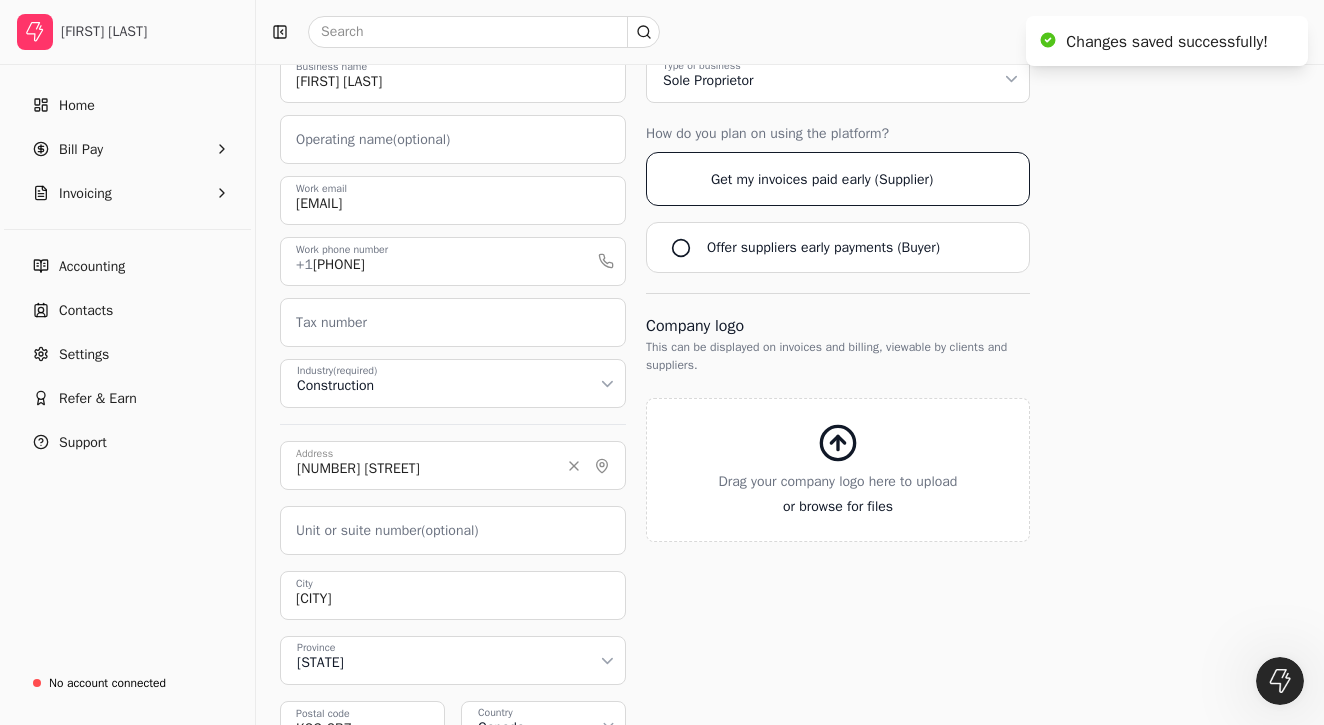scroll, scrollTop: 0, scrollLeft: 0, axis: both 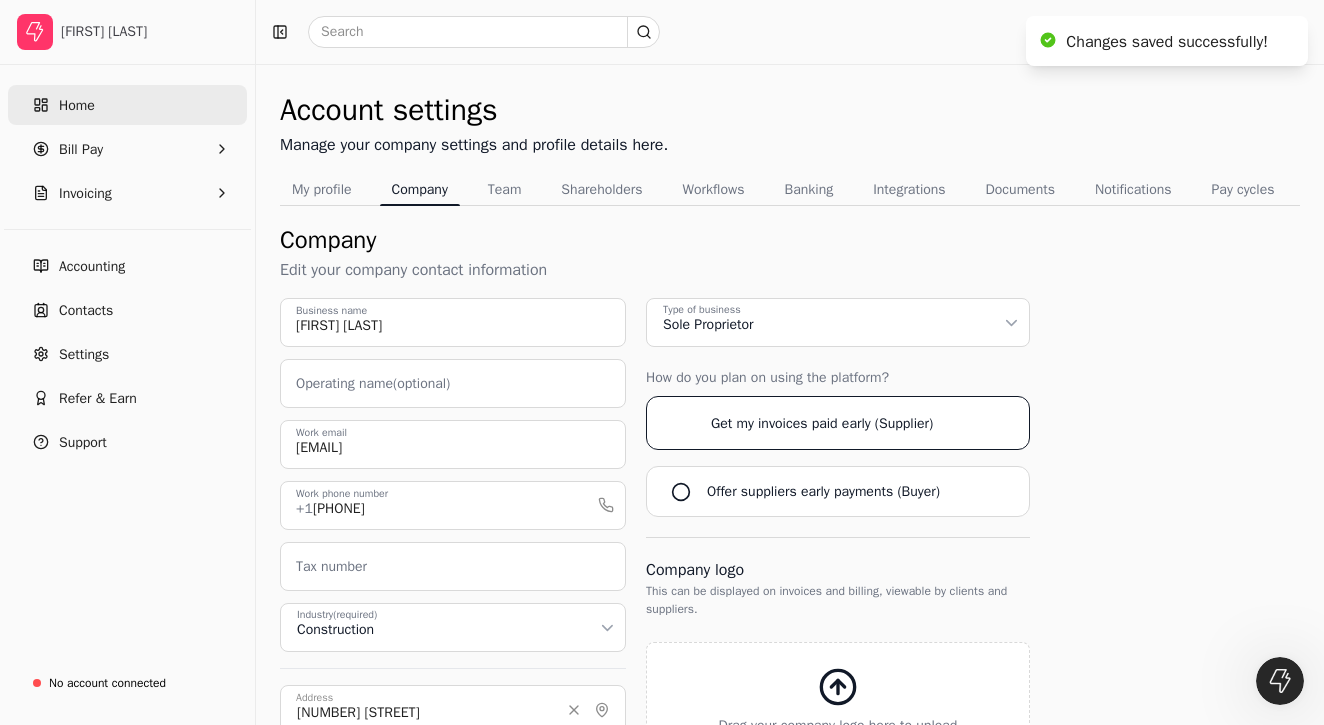 click on "Home" at bounding box center (127, 105) 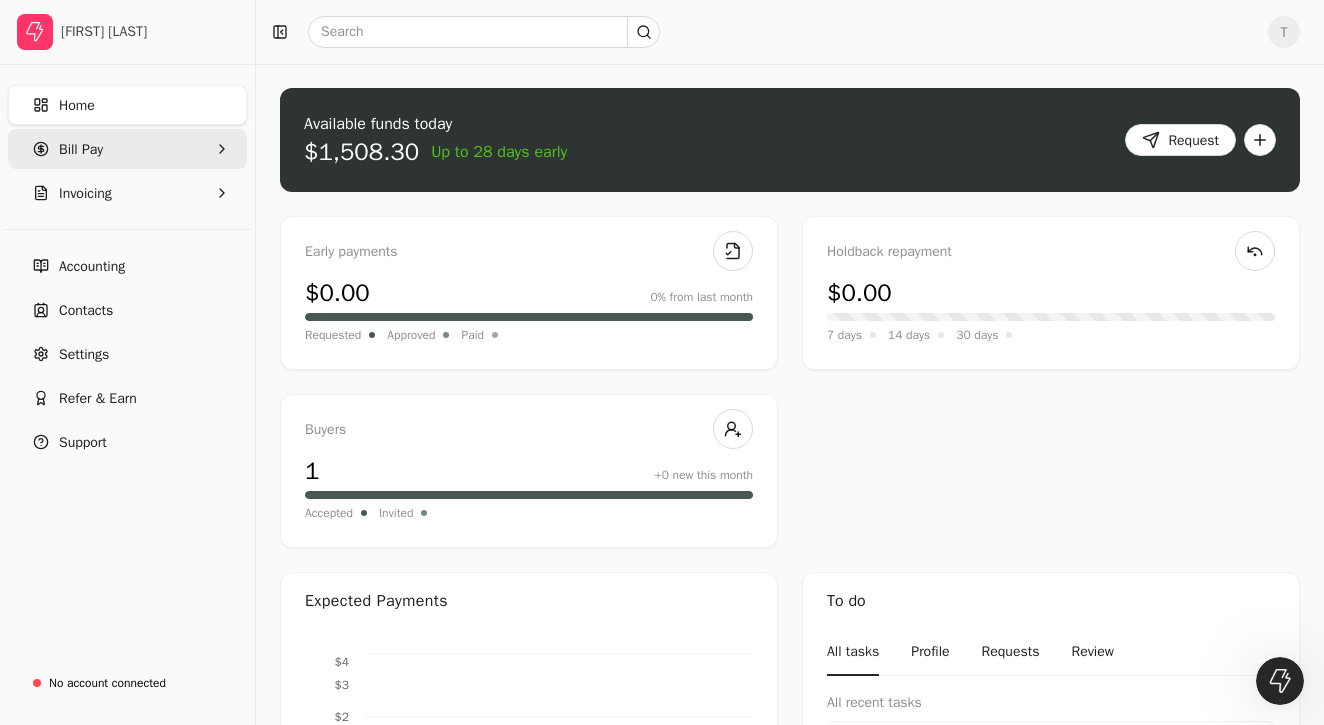 click on "Bill Pay" at bounding box center [127, 149] 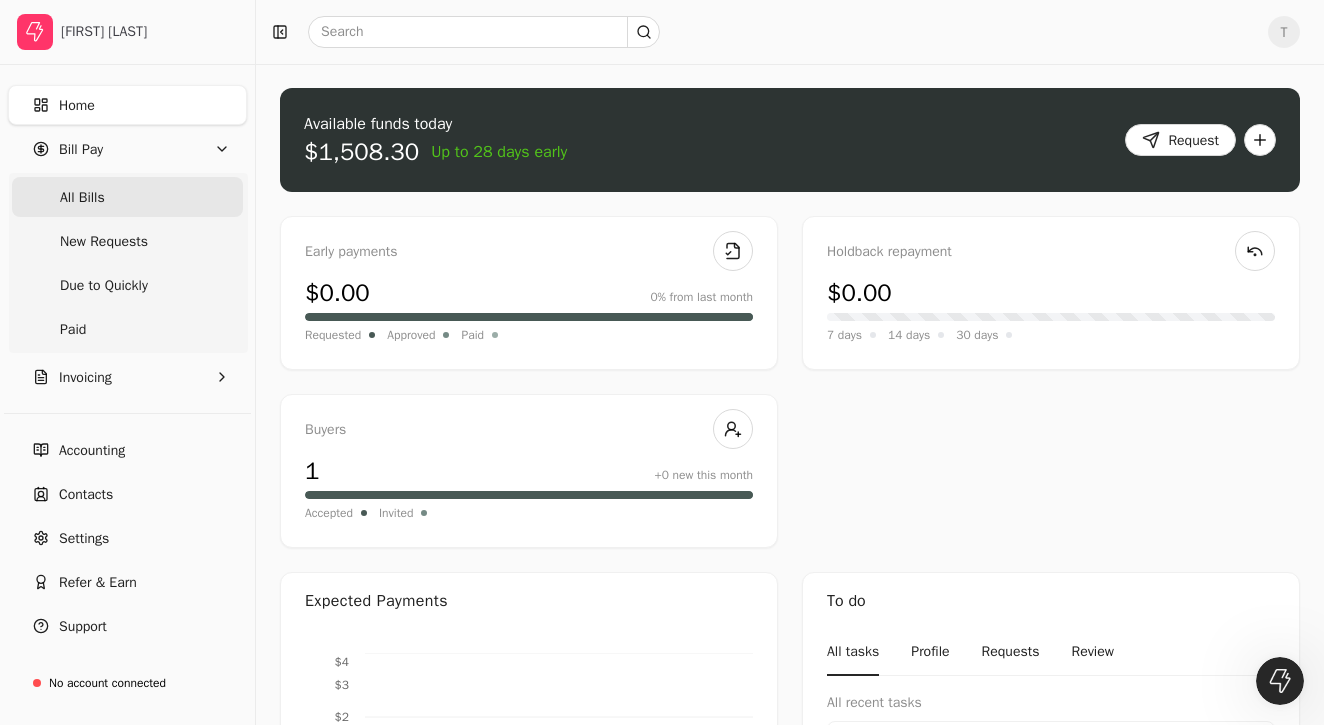 click on "All Bills" at bounding box center [127, 197] 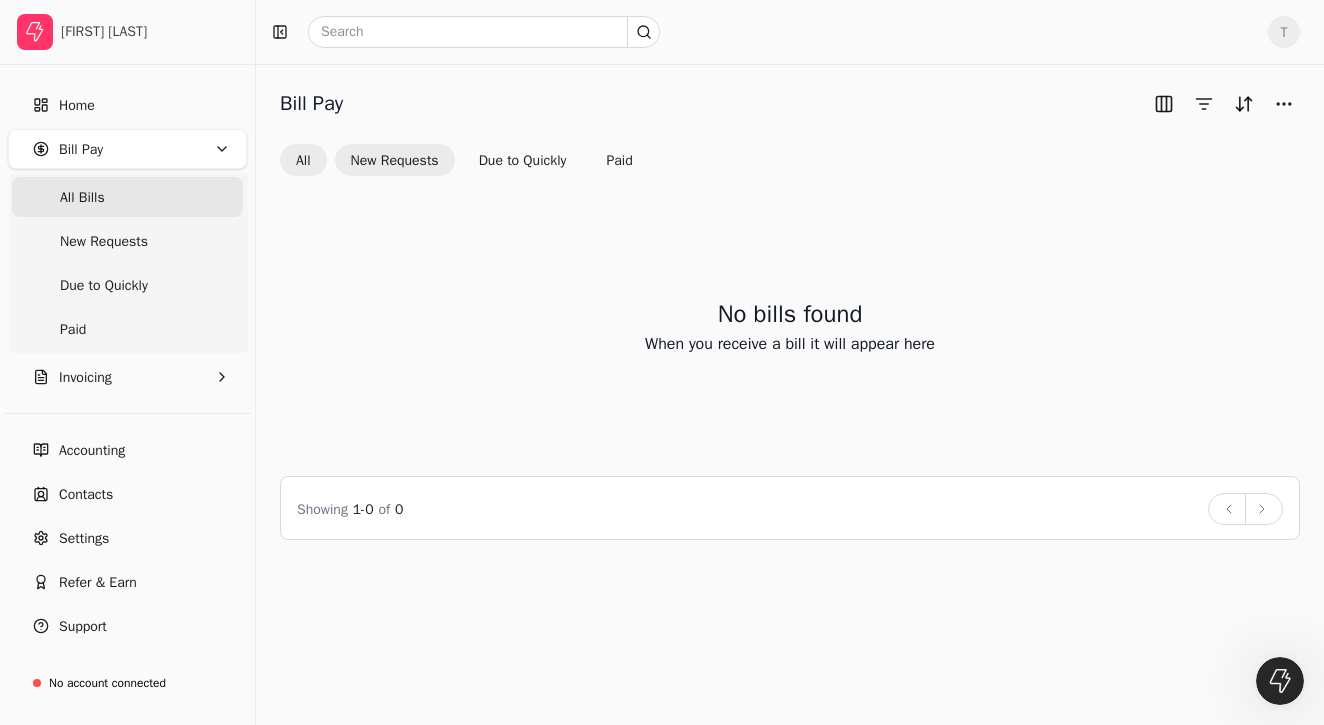 click on "New Requests" at bounding box center [395, 160] 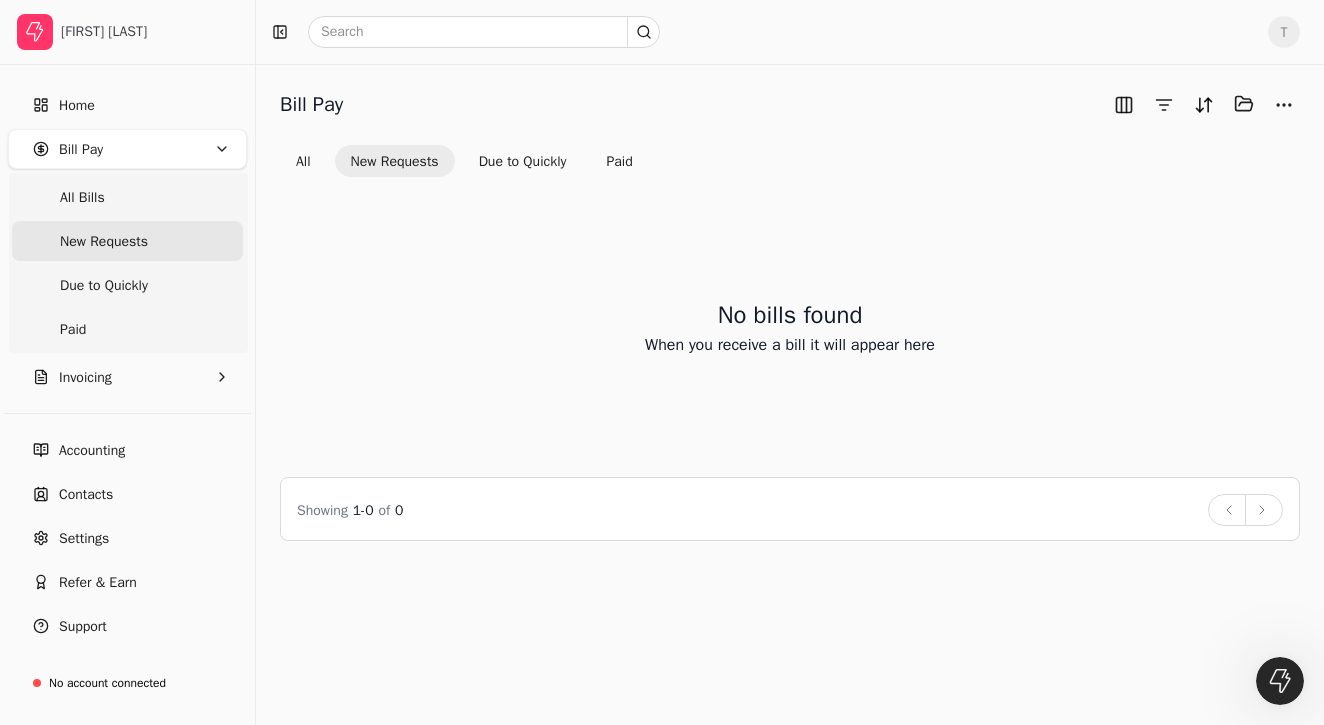 click on "Bill Pay" at bounding box center [127, 149] 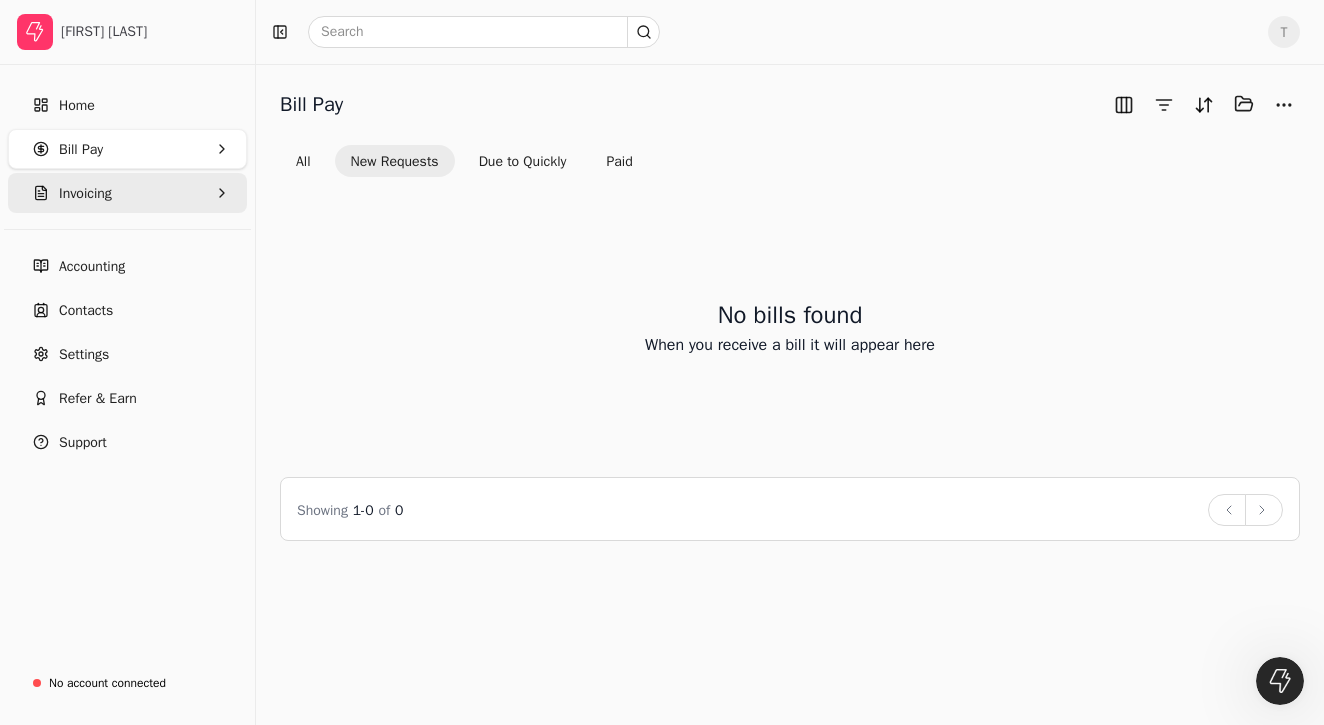 click on "Invoicing" at bounding box center (127, 193) 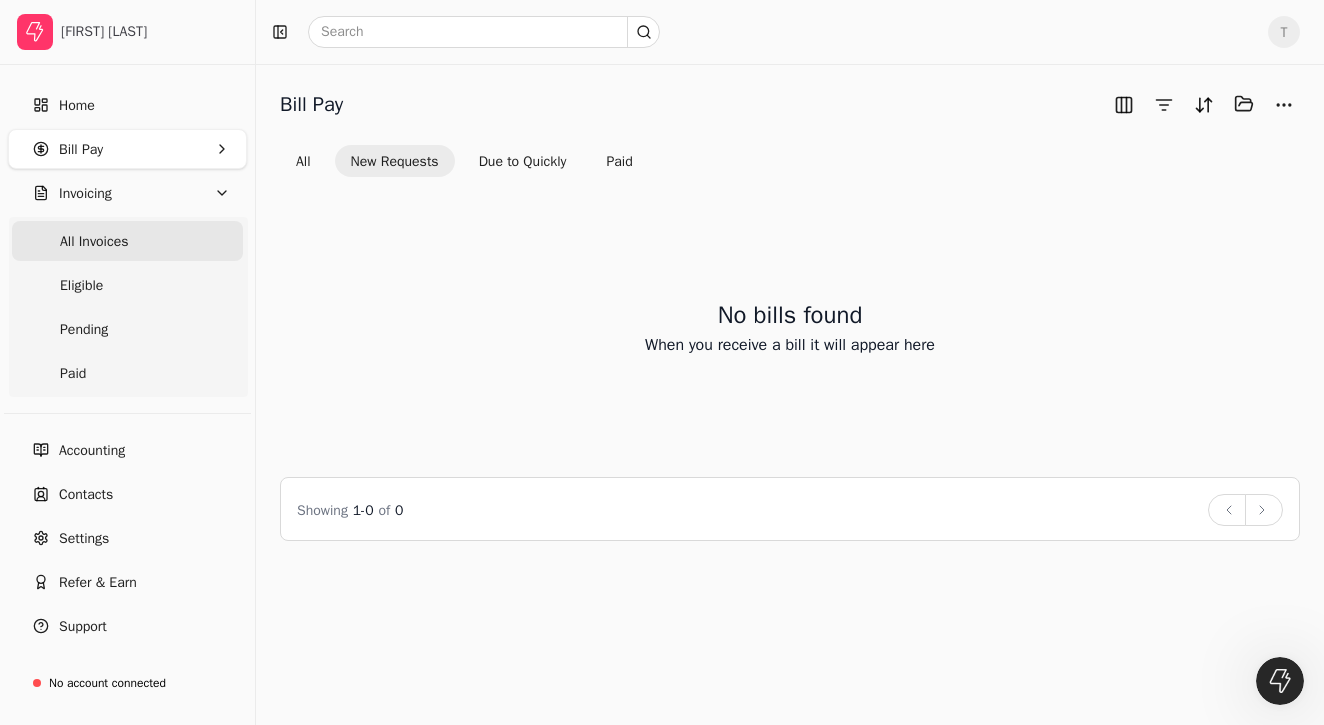 click on "All Invoices" at bounding box center (127, 241) 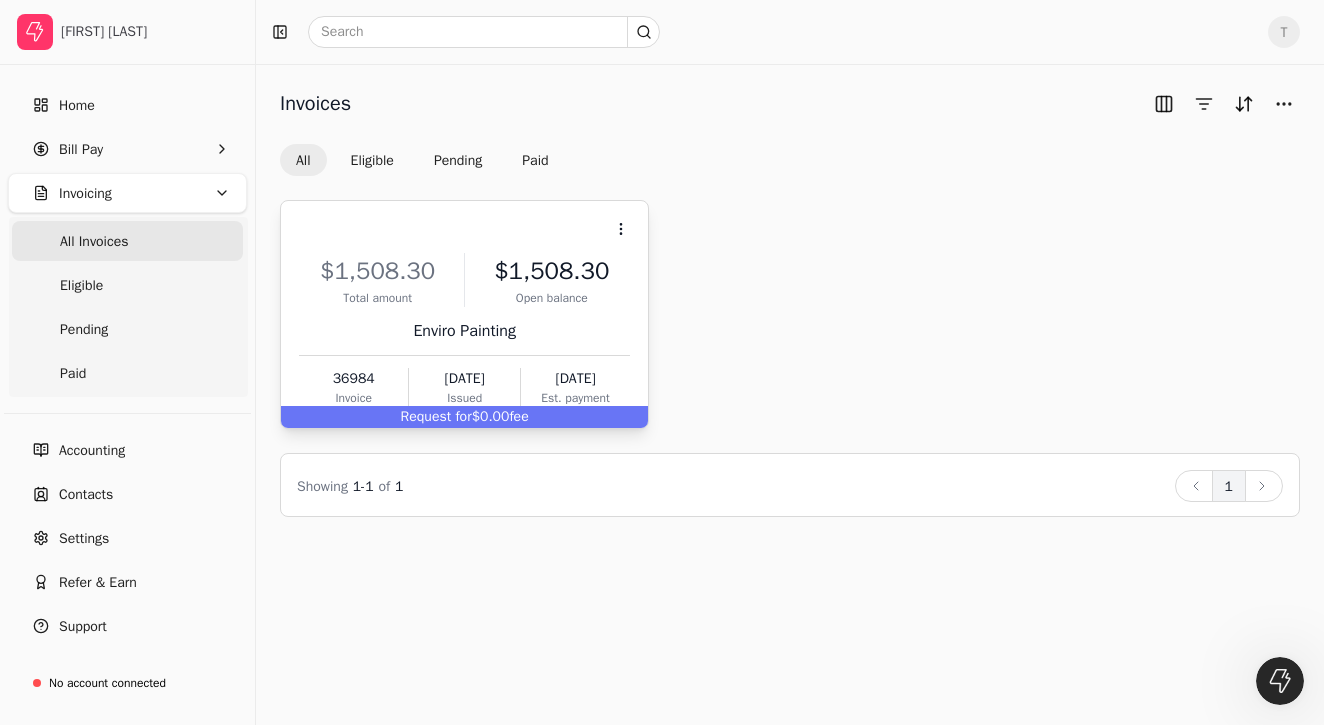 click on "Context Menu Button" at bounding box center [462, 229] 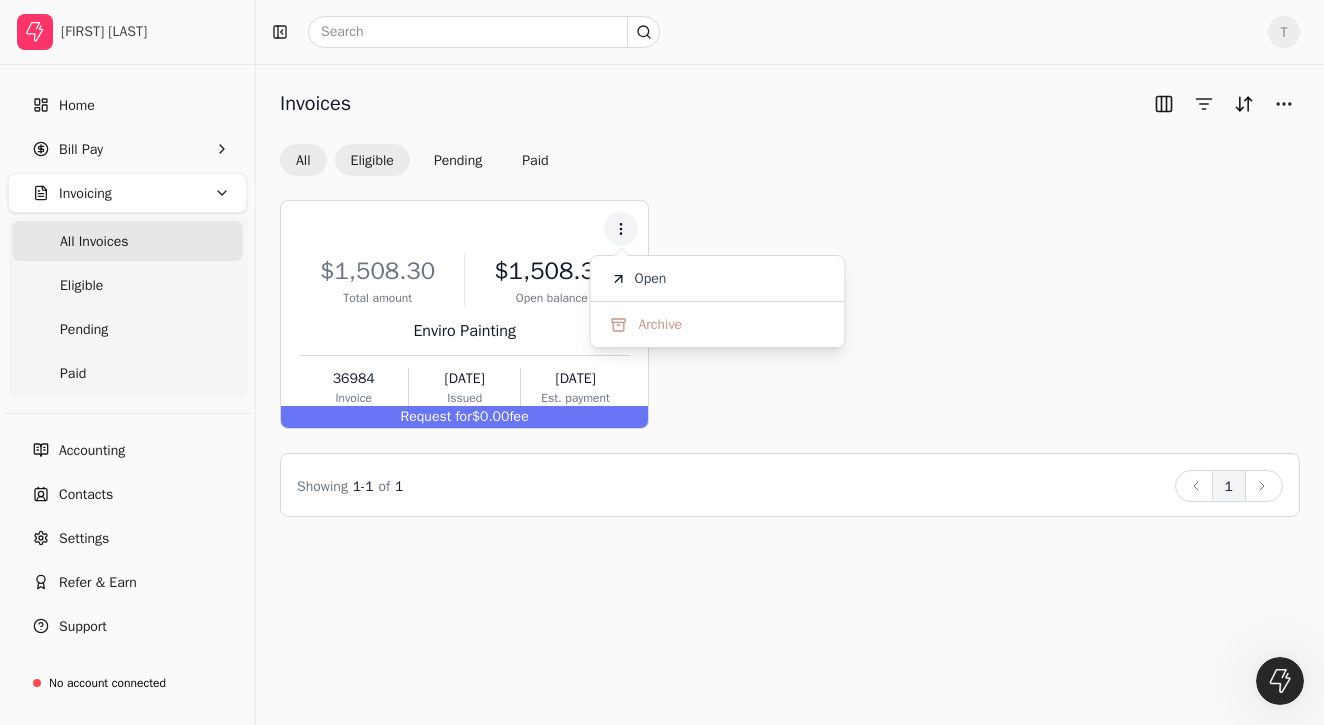 click on "Eligible" at bounding box center [372, 160] 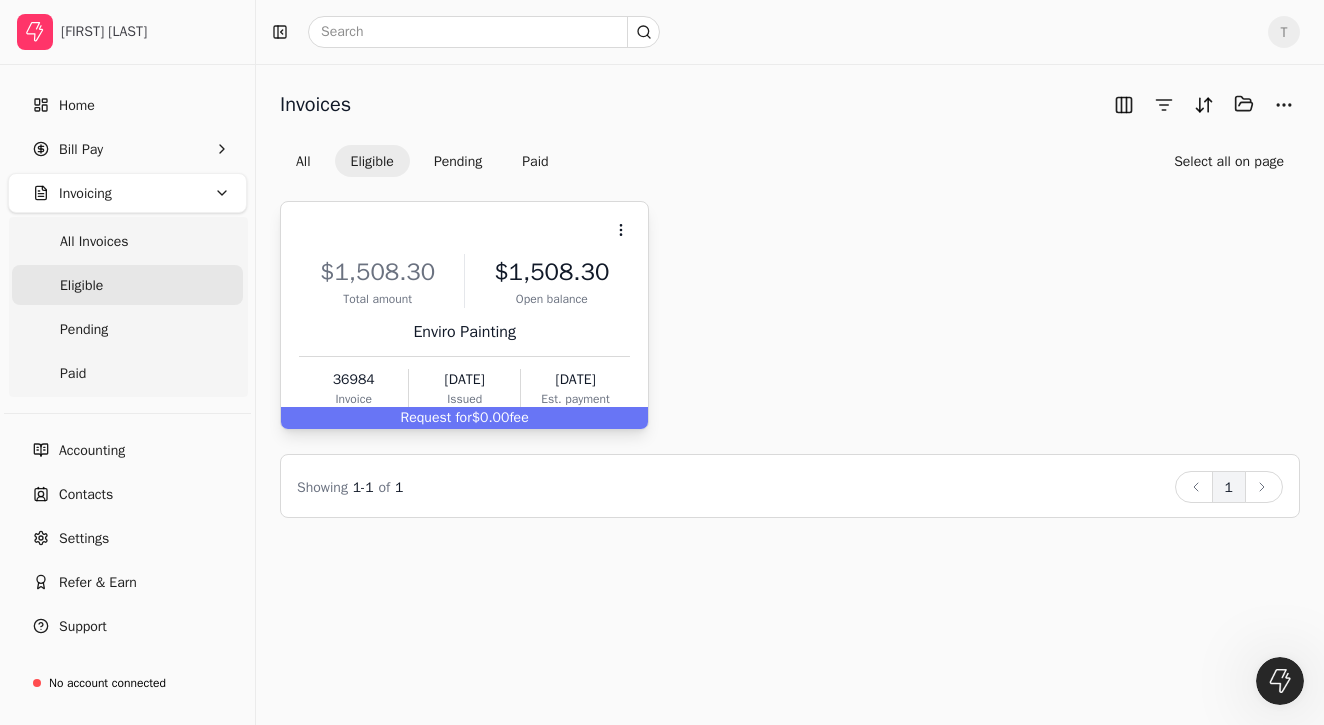 click on "Context Menu Button" at bounding box center [462, 230] 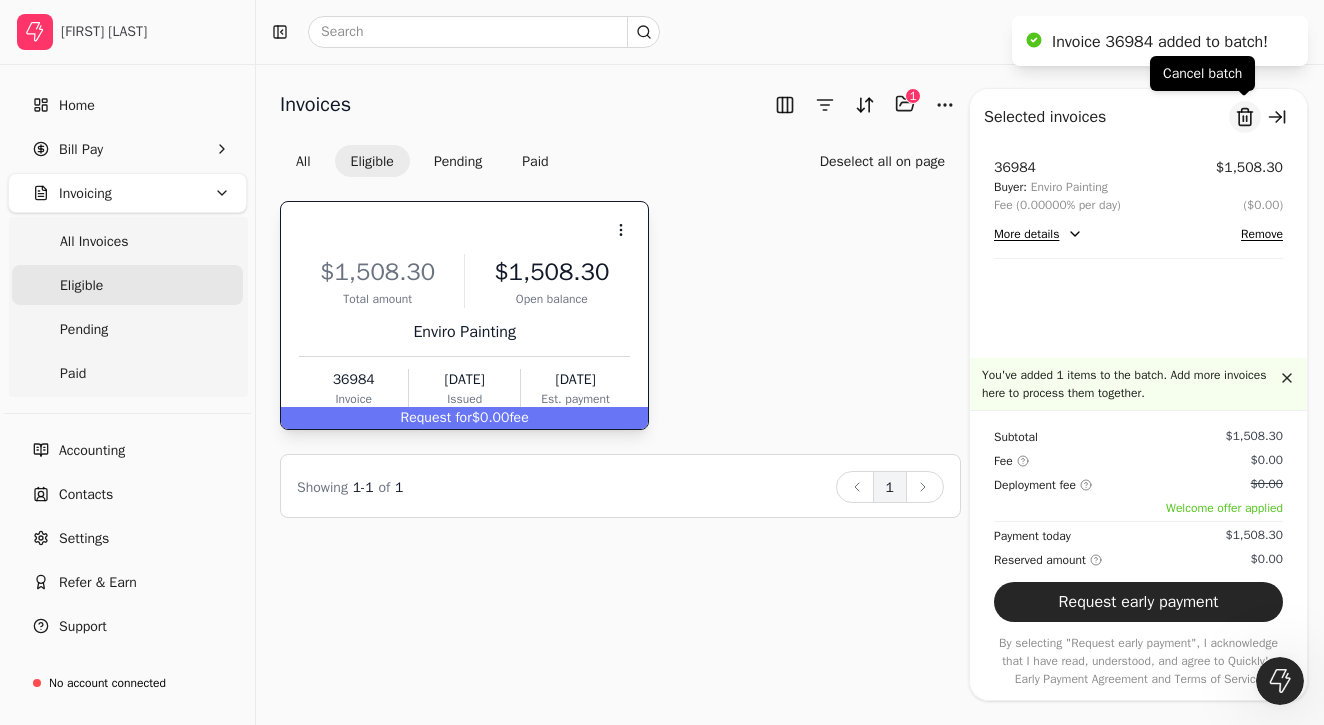 click on "Remove from batch" at bounding box center (1245, 117) 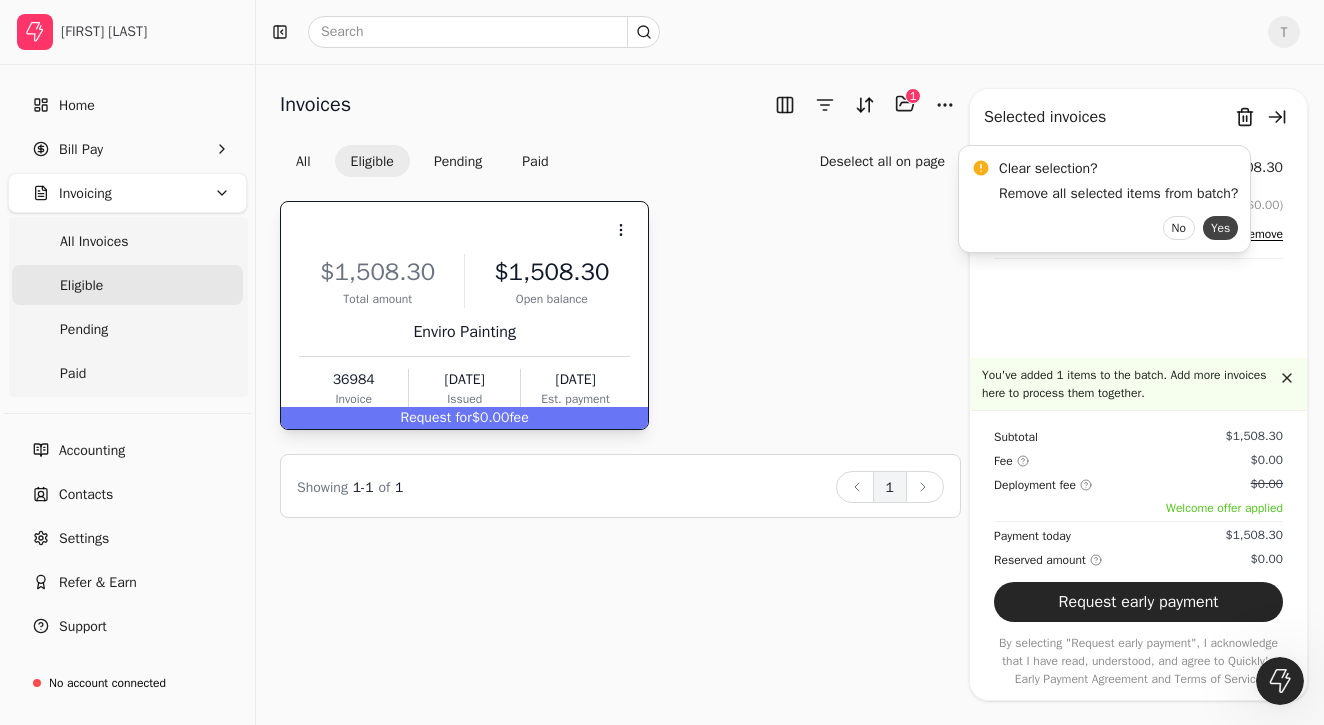 click on "Yes" at bounding box center [1220, 228] 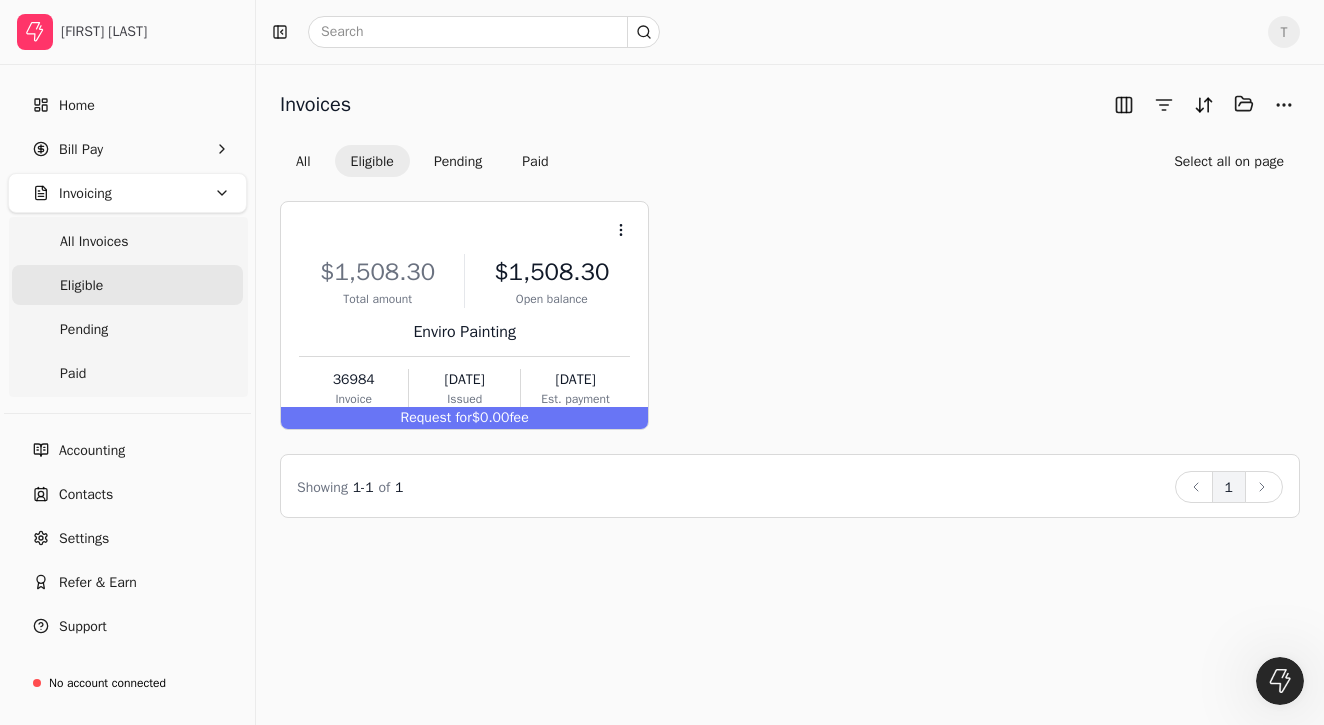 click on "T" at bounding box center (1284, 32) 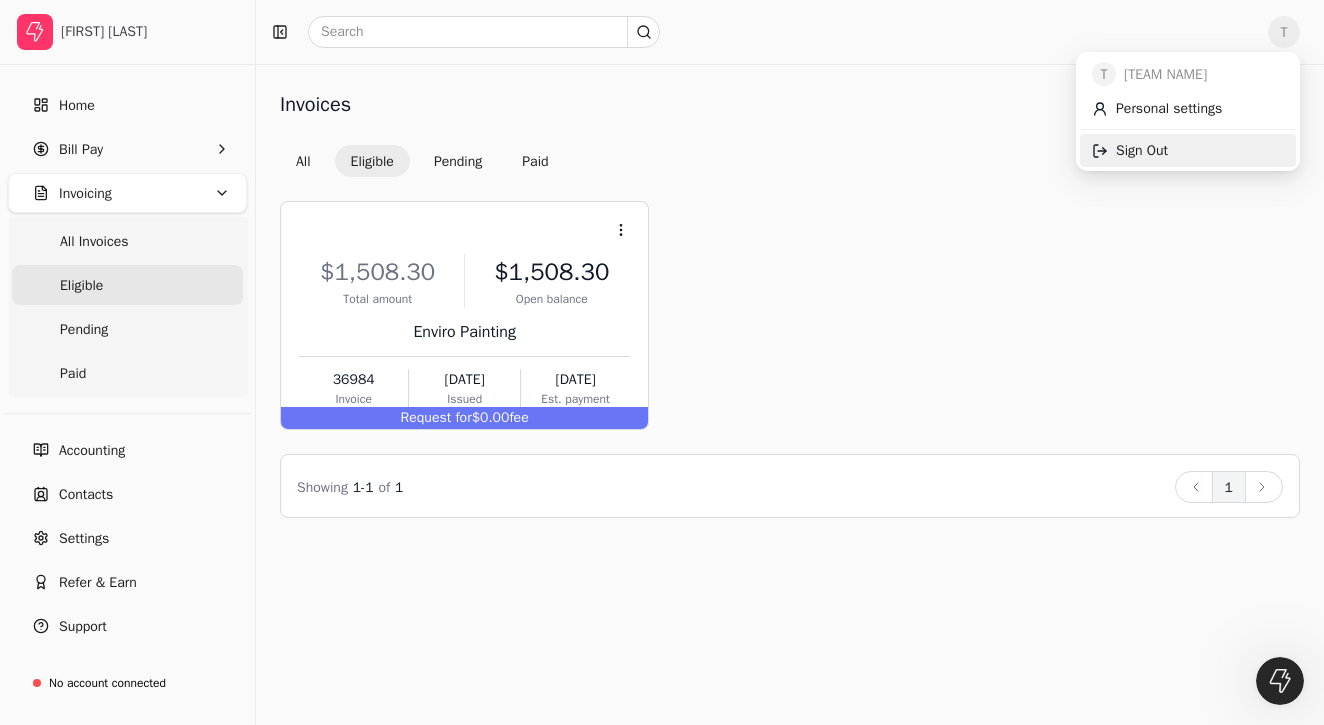 click on "Sign Out" at bounding box center (1188, 150) 